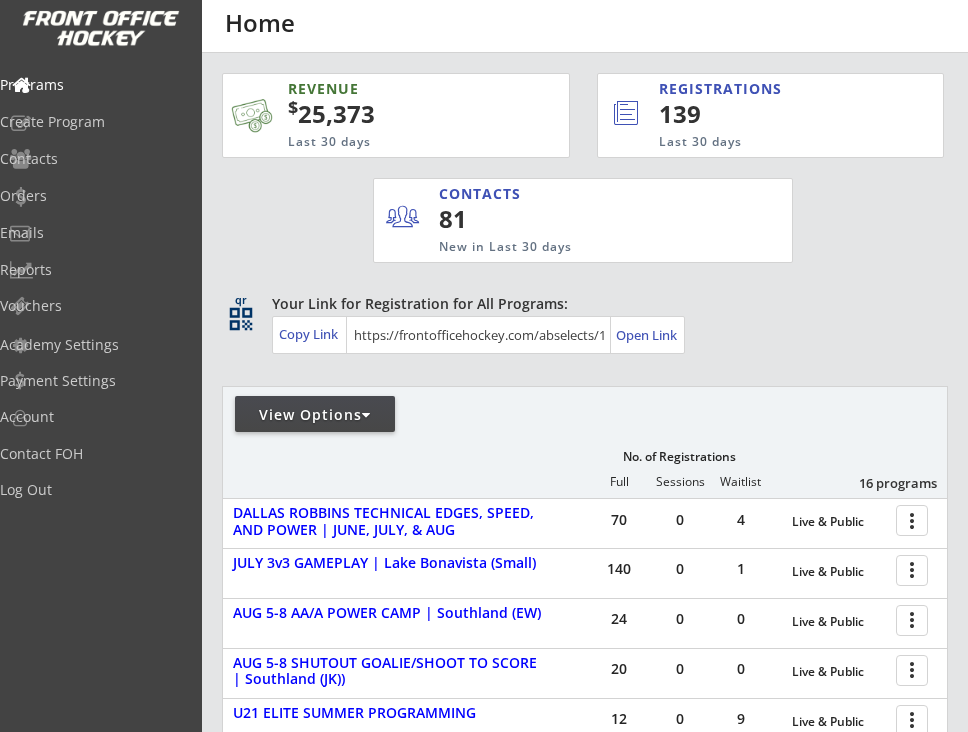scroll, scrollTop: 39, scrollLeft: 0, axis: vertical 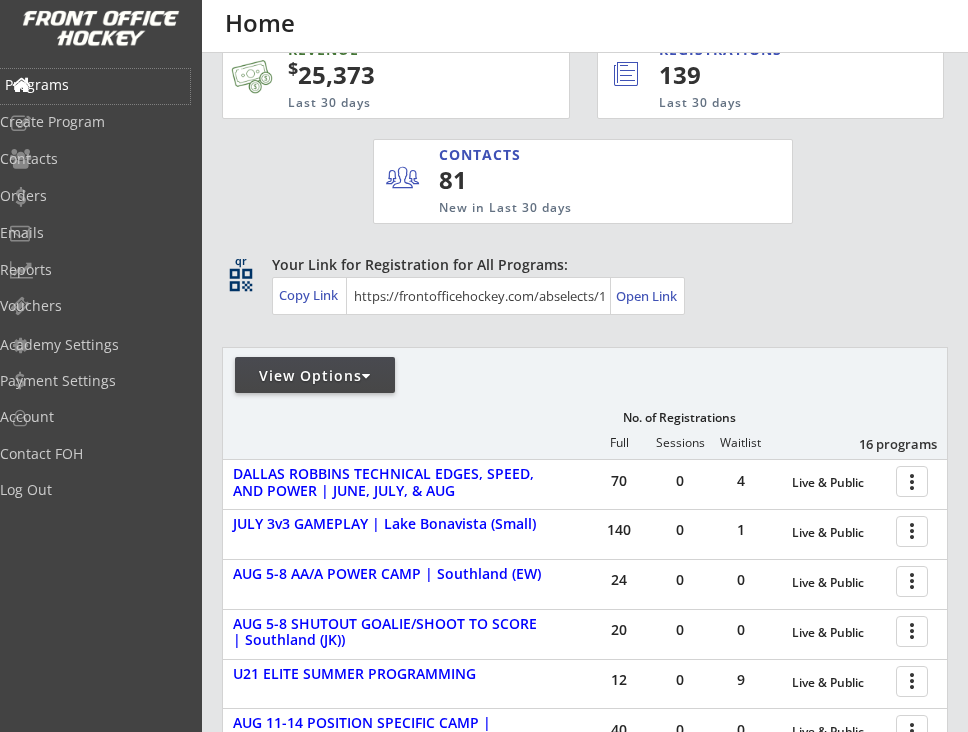 click on "Programs" at bounding box center (95, 85) 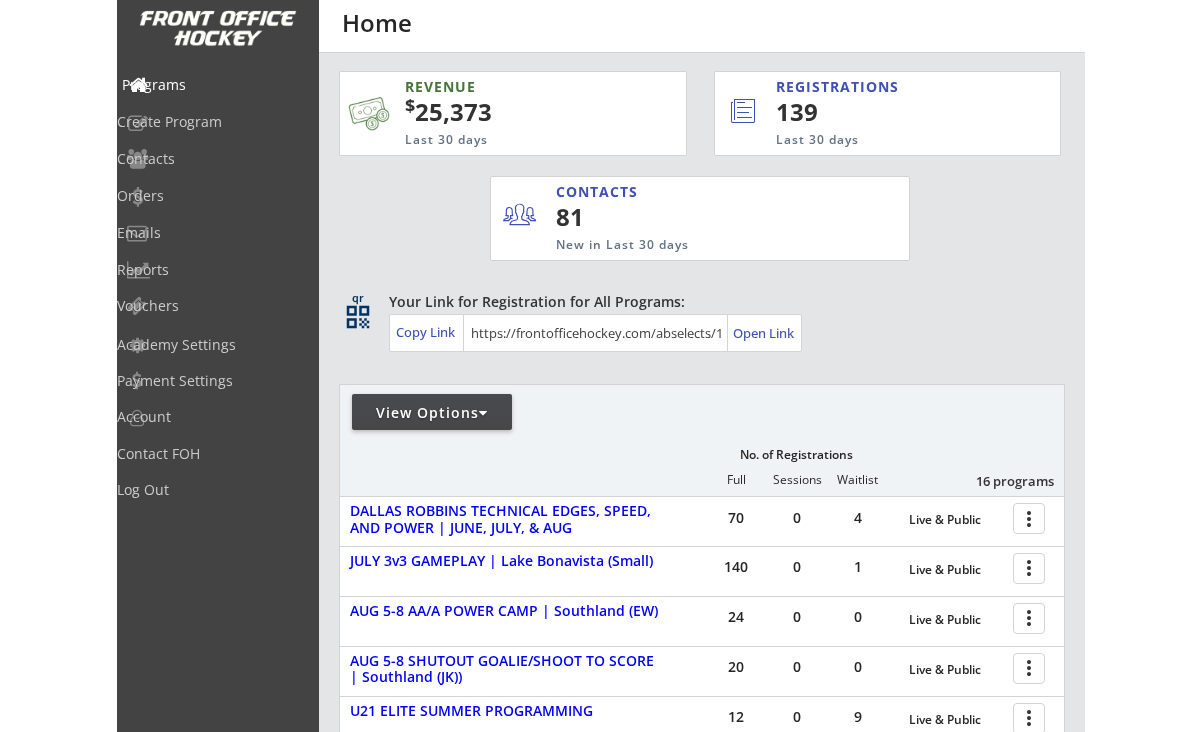 scroll, scrollTop: 0, scrollLeft: 0, axis: both 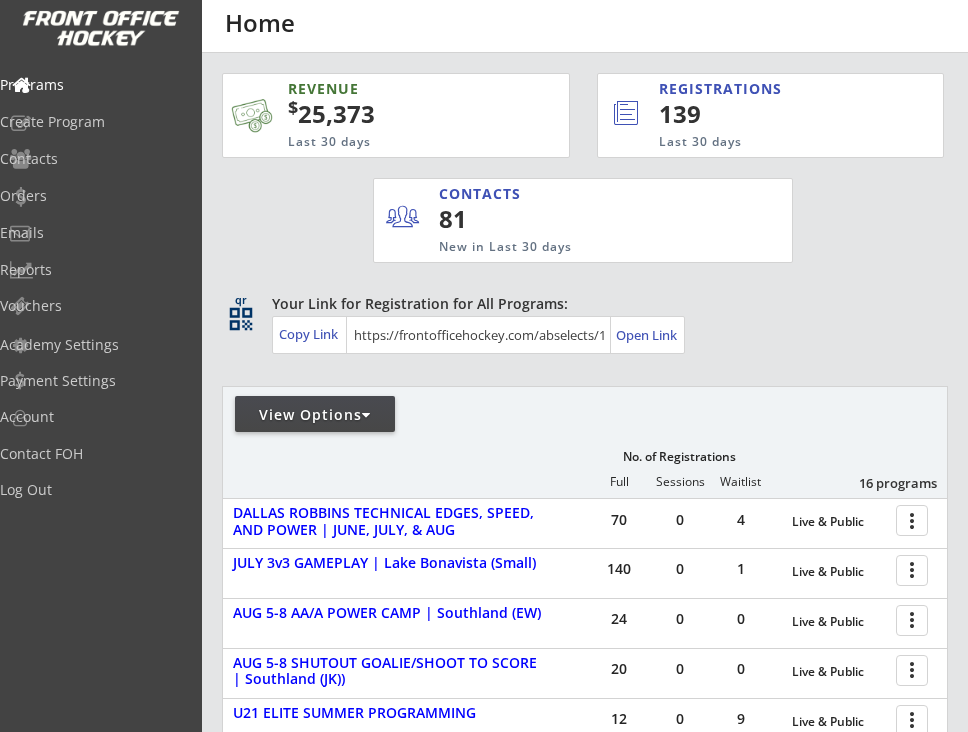 click on "Orders" at bounding box center (95, 85) 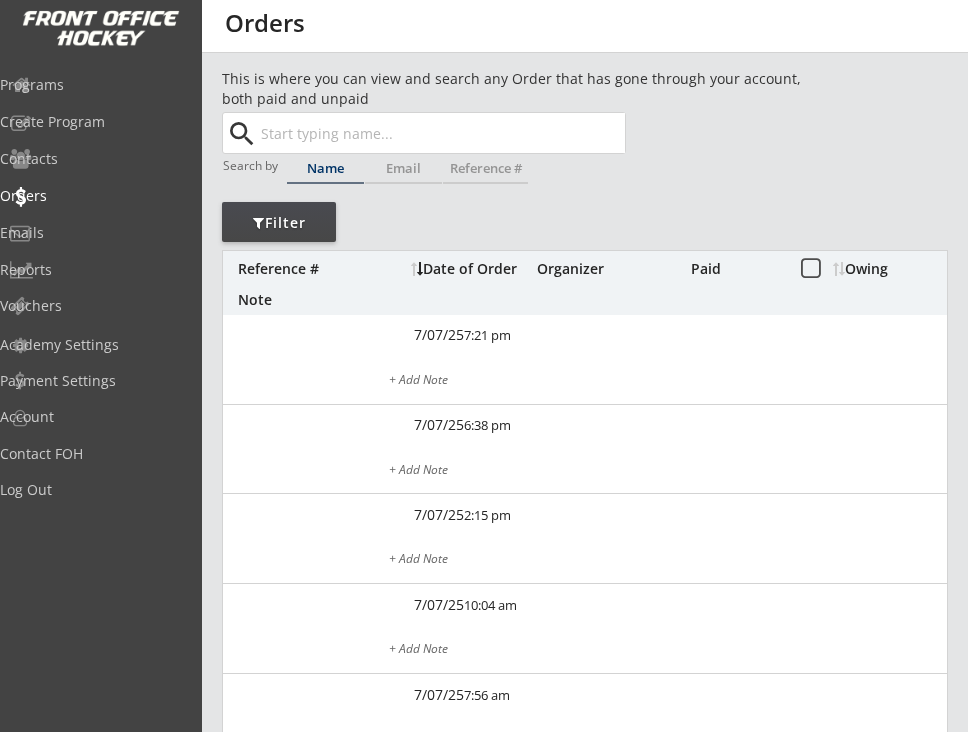 click at bounding box center (441, 133) 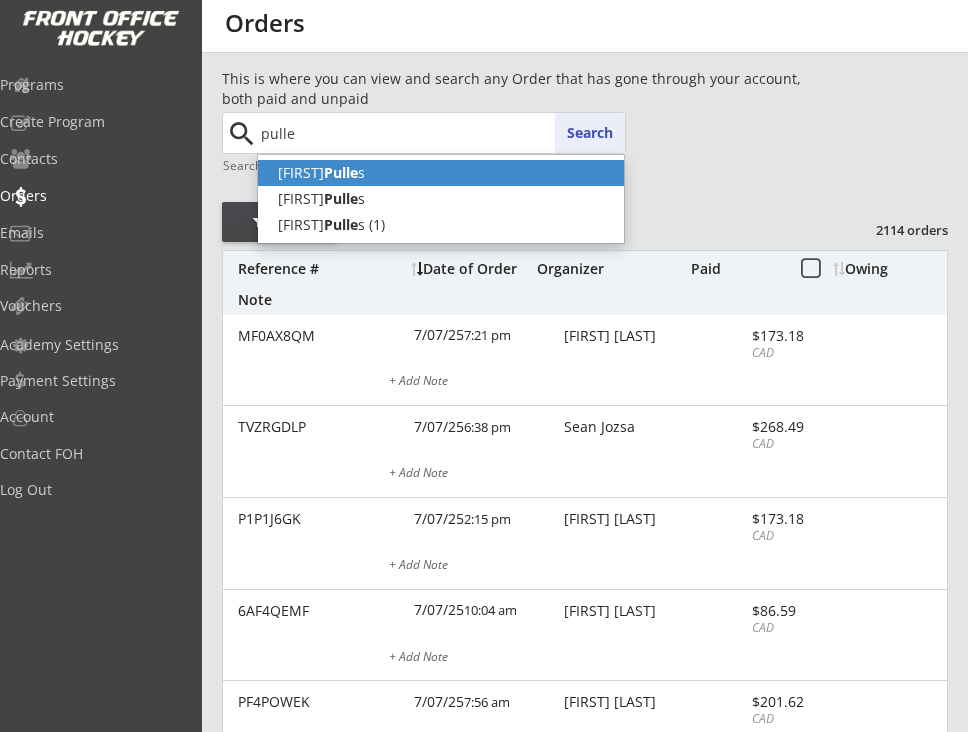 click on "Rich  Pulle s" at bounding box center (441, 173) 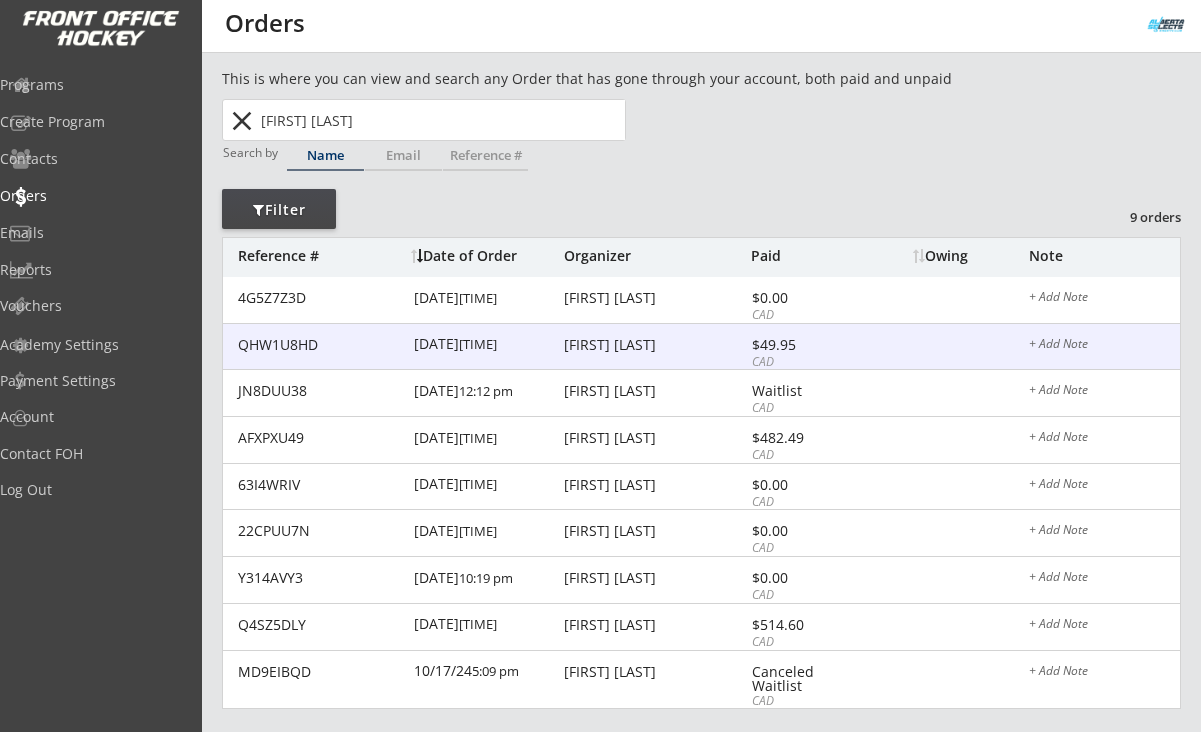 type on "Rich Pulles" 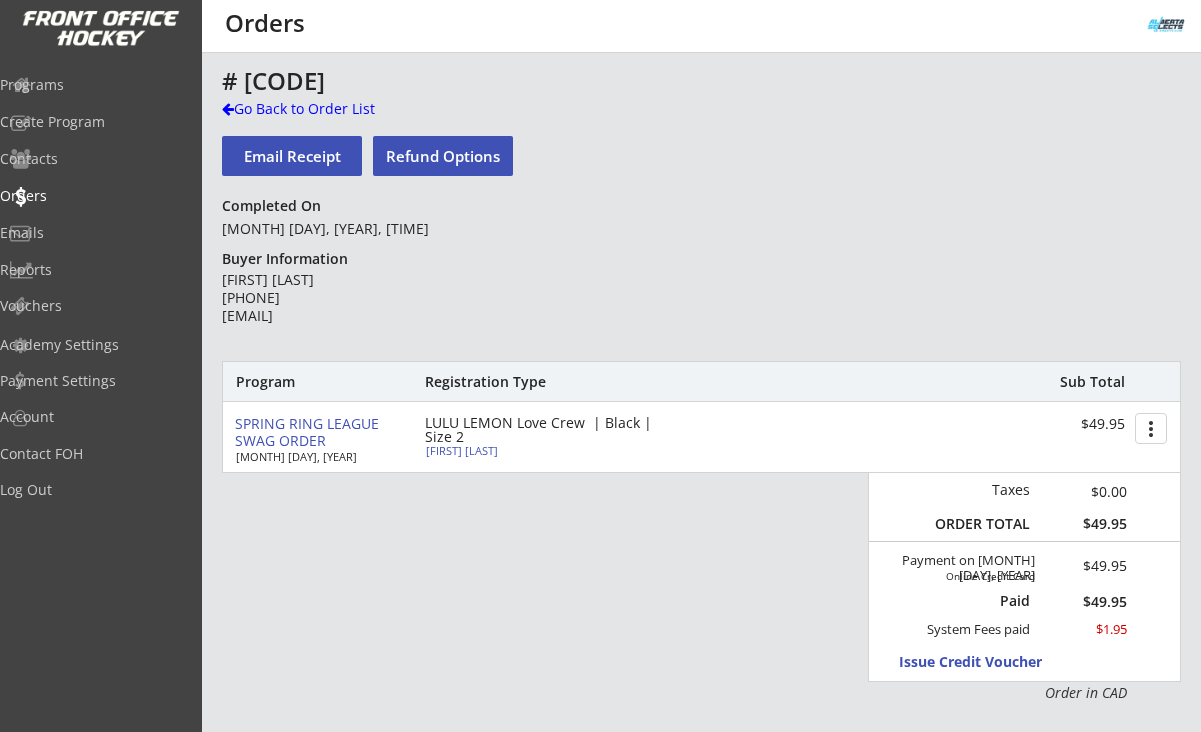 click on "Rich Pulles" at bounding box center [540, 430] 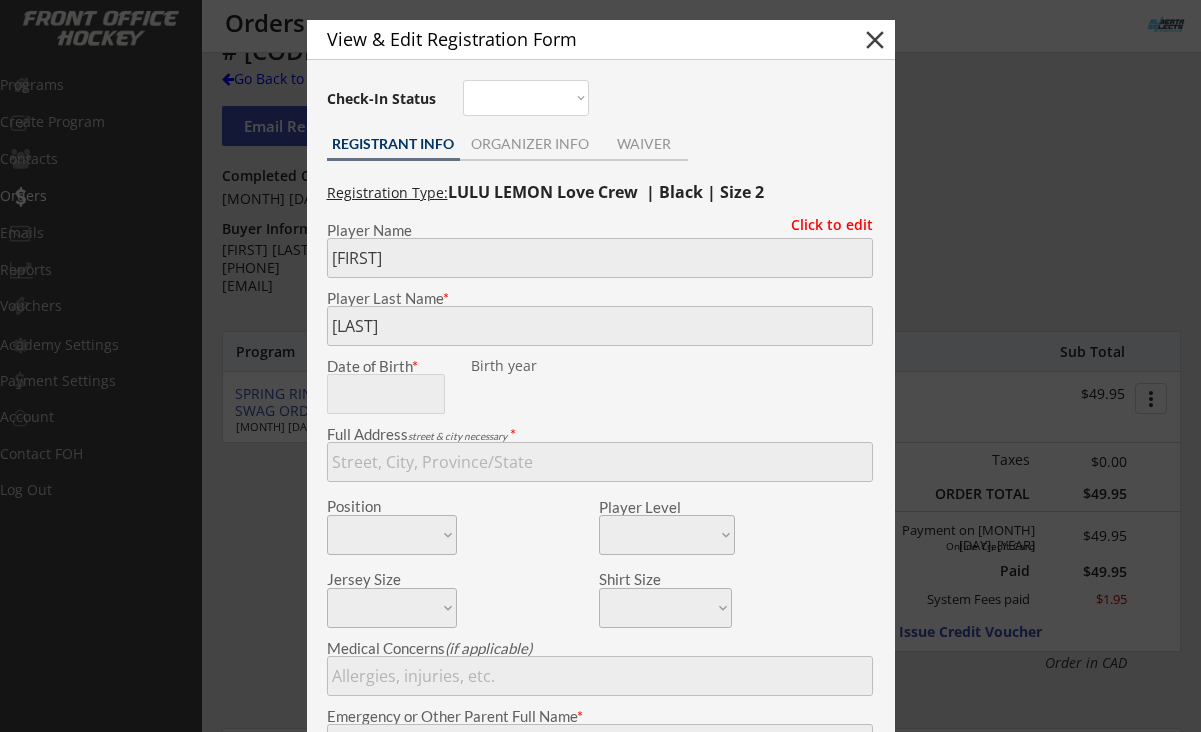 scroll, scrollTop: 0, scrollLeft: 0, axis: both 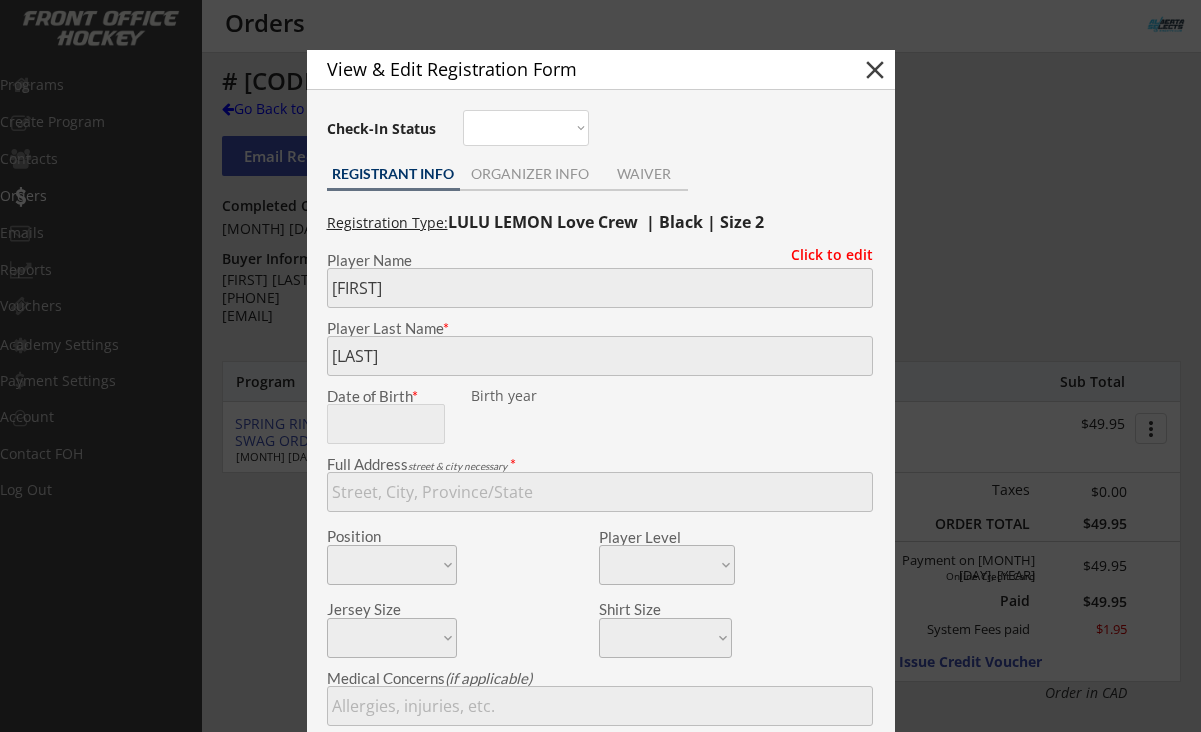 click on "close" at bounding box center (875, 70) 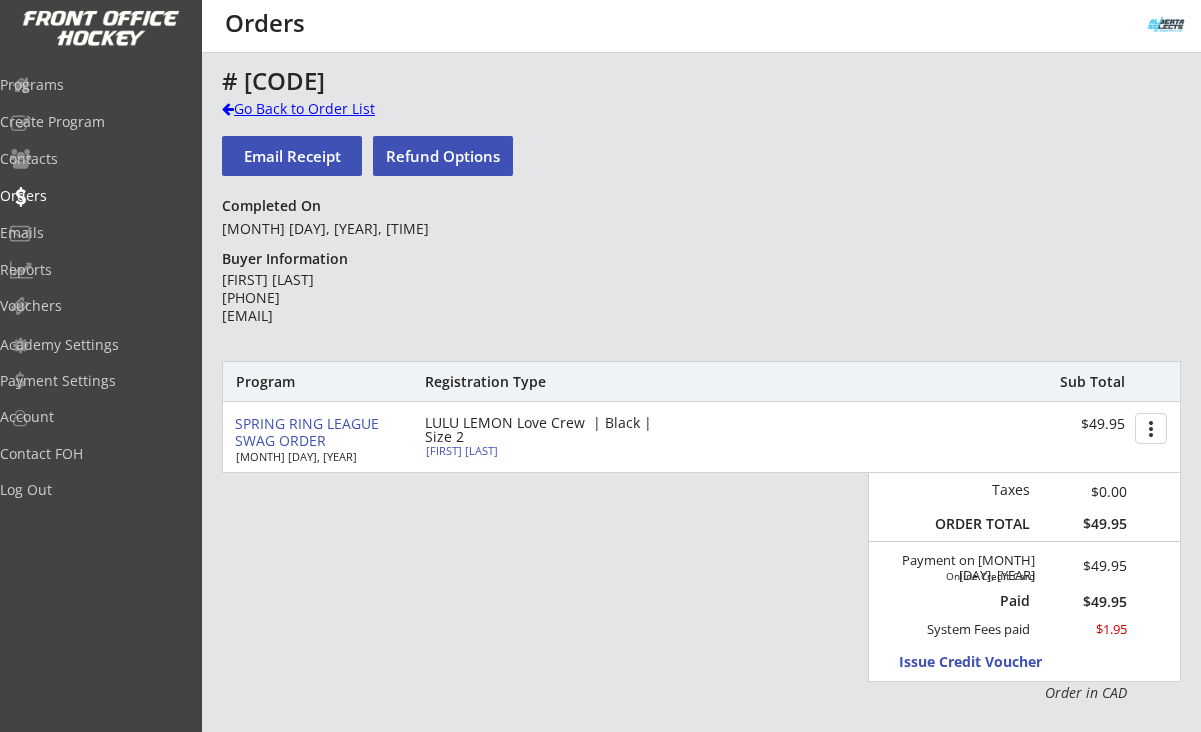 click on "Go Back to Order List" at bounding box center [0, 0] 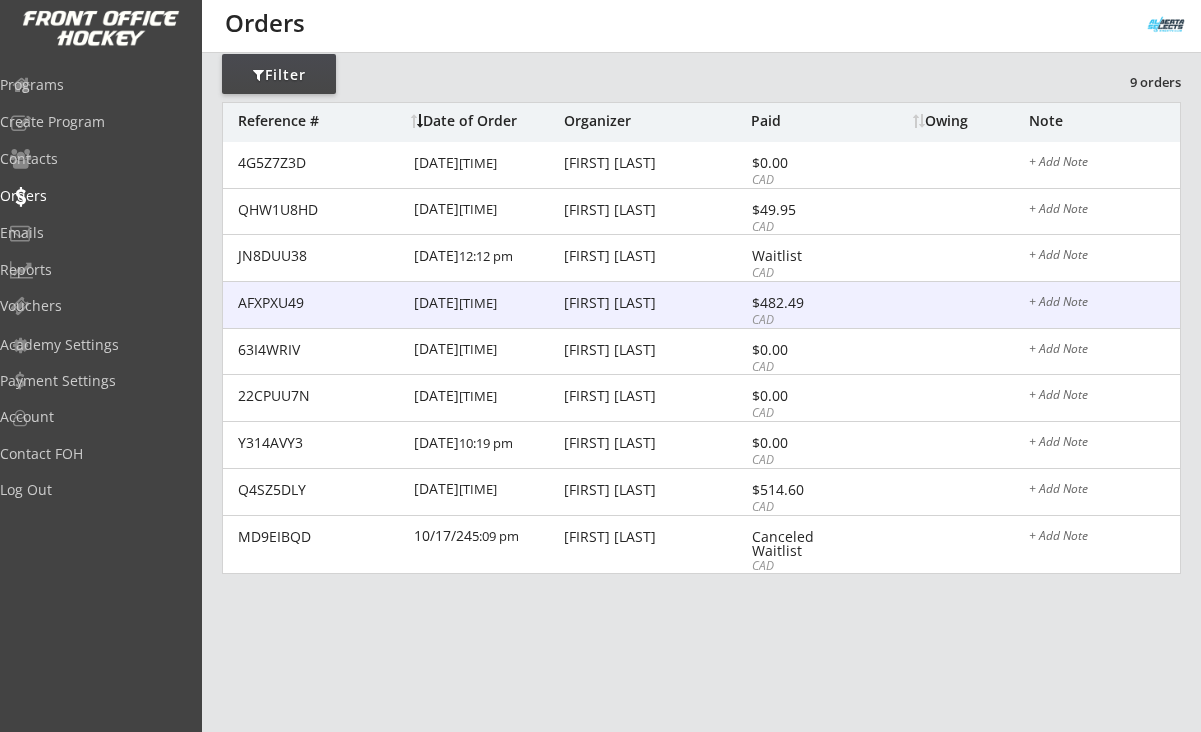 click on "$482.49" at bounding box center (320, 303) 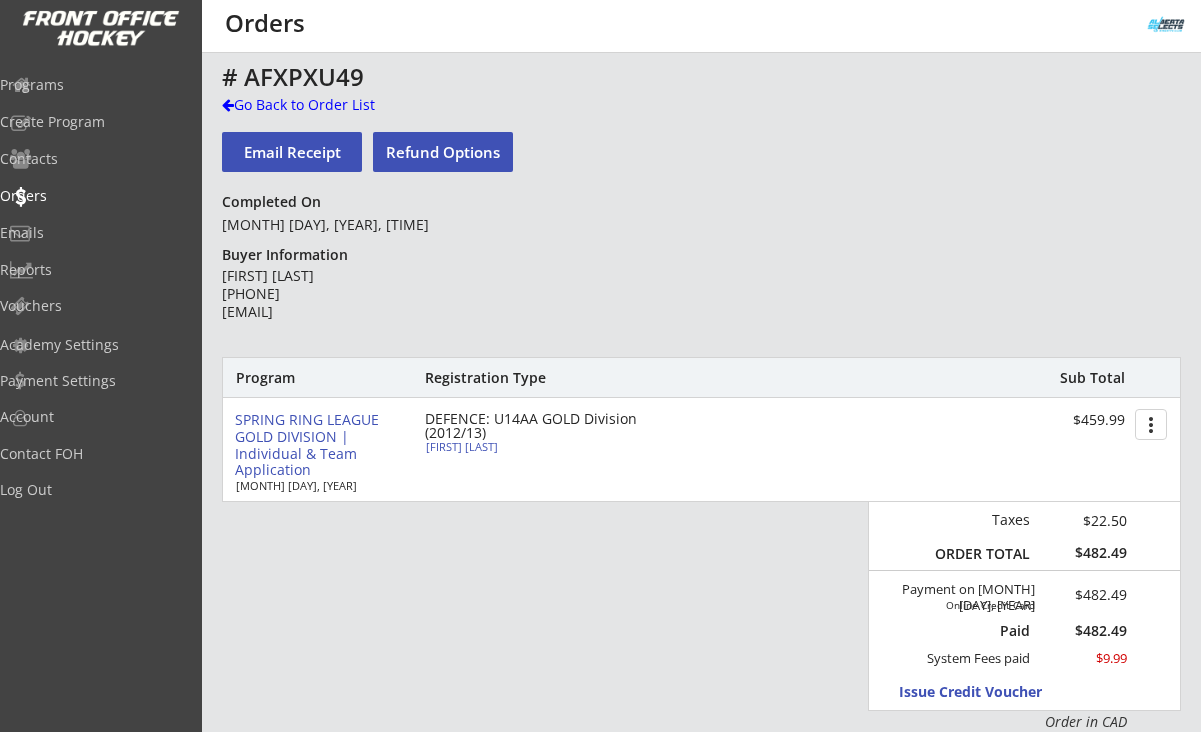 scroll, scrollTop: 0, scrollLeft: 0, axis: both 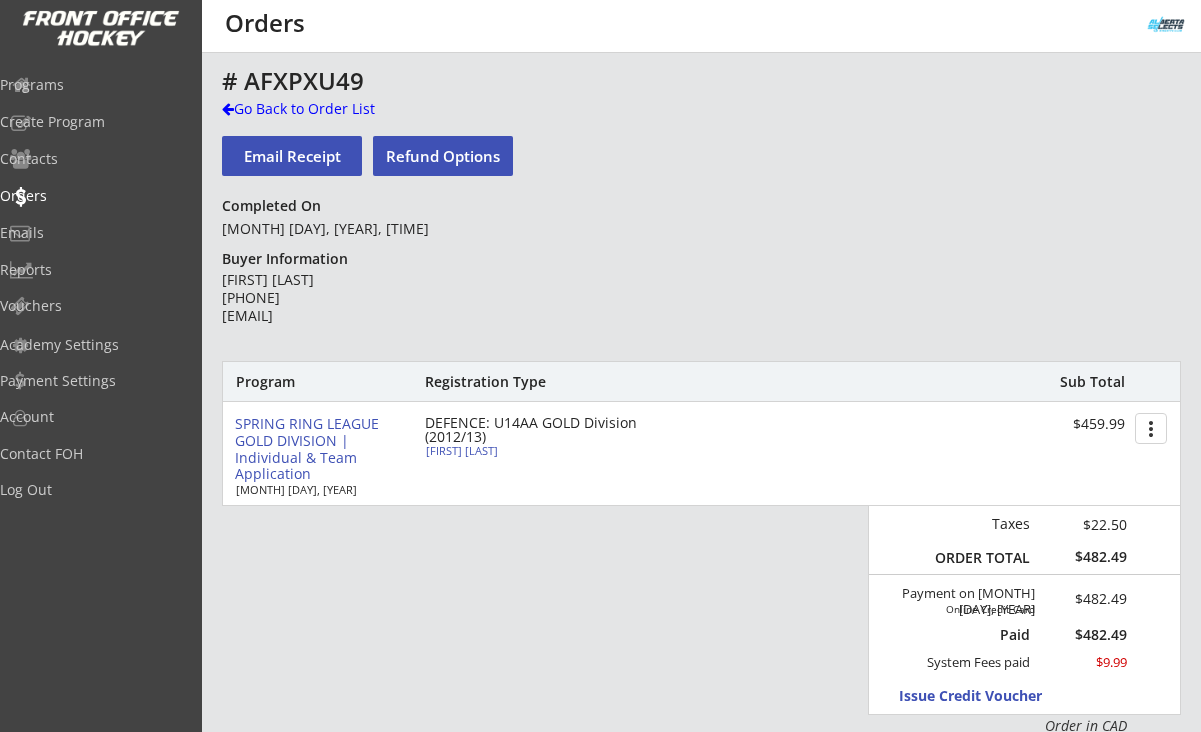 click on "Maya Pulles" at bounding box center (540, 430) 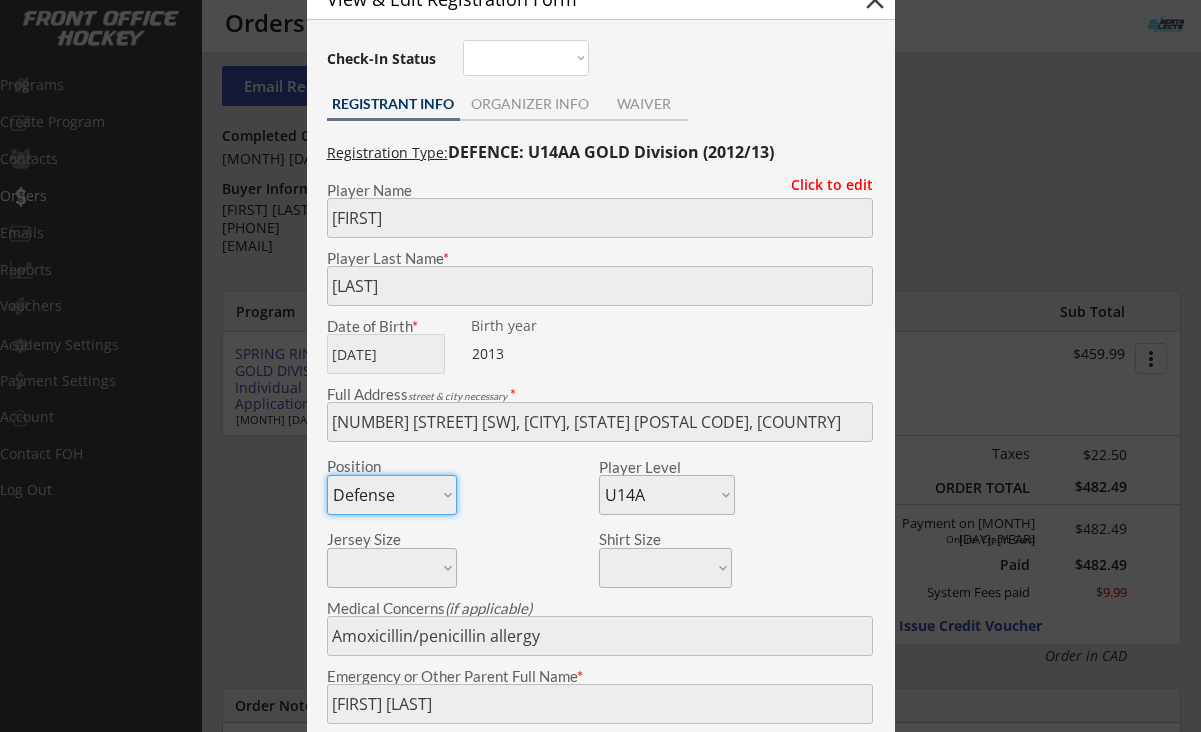scroll, scrollTop: 0, scrollLeft: 0, axis: both 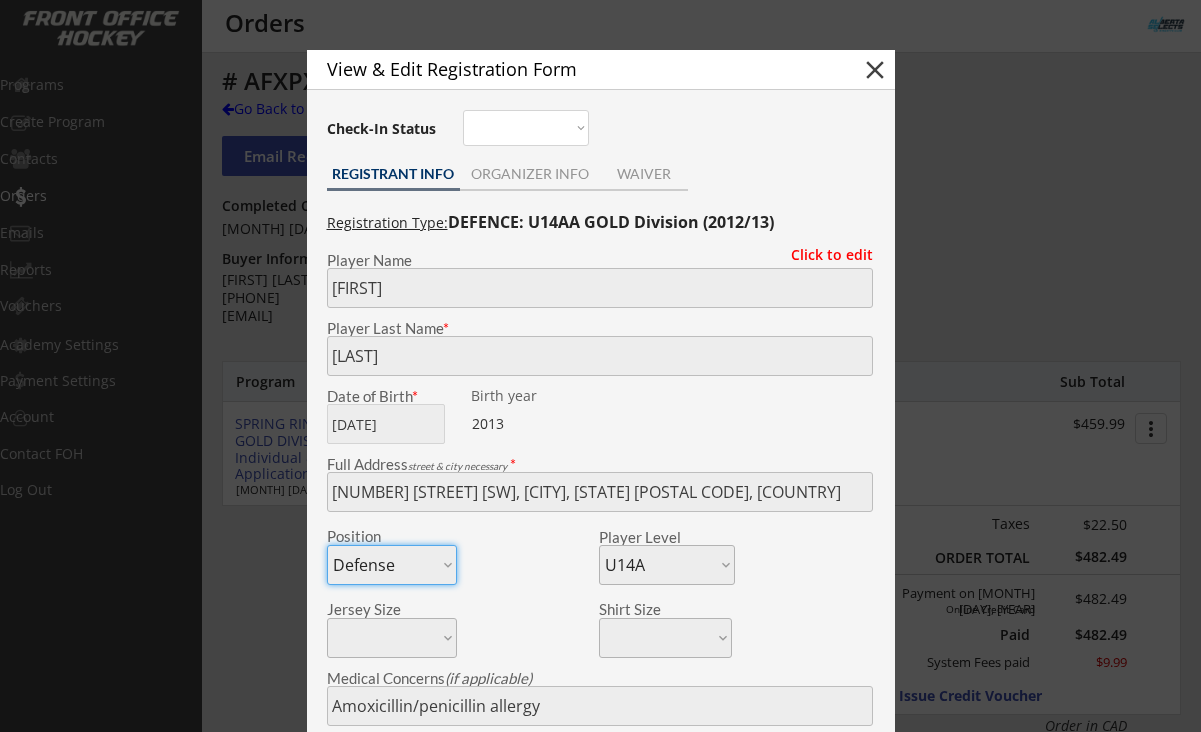 click on "close" at bounding box center (875, 70) 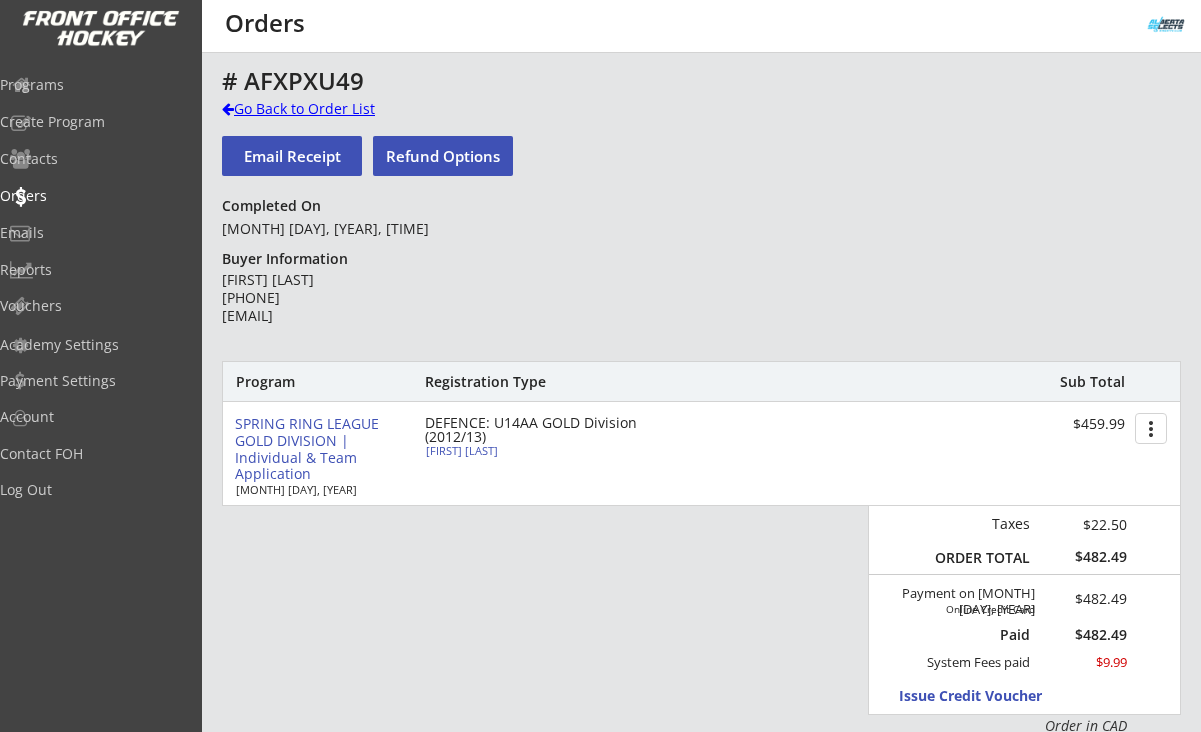 click on "Go Back to Order List" at bounding box center (0, 0) 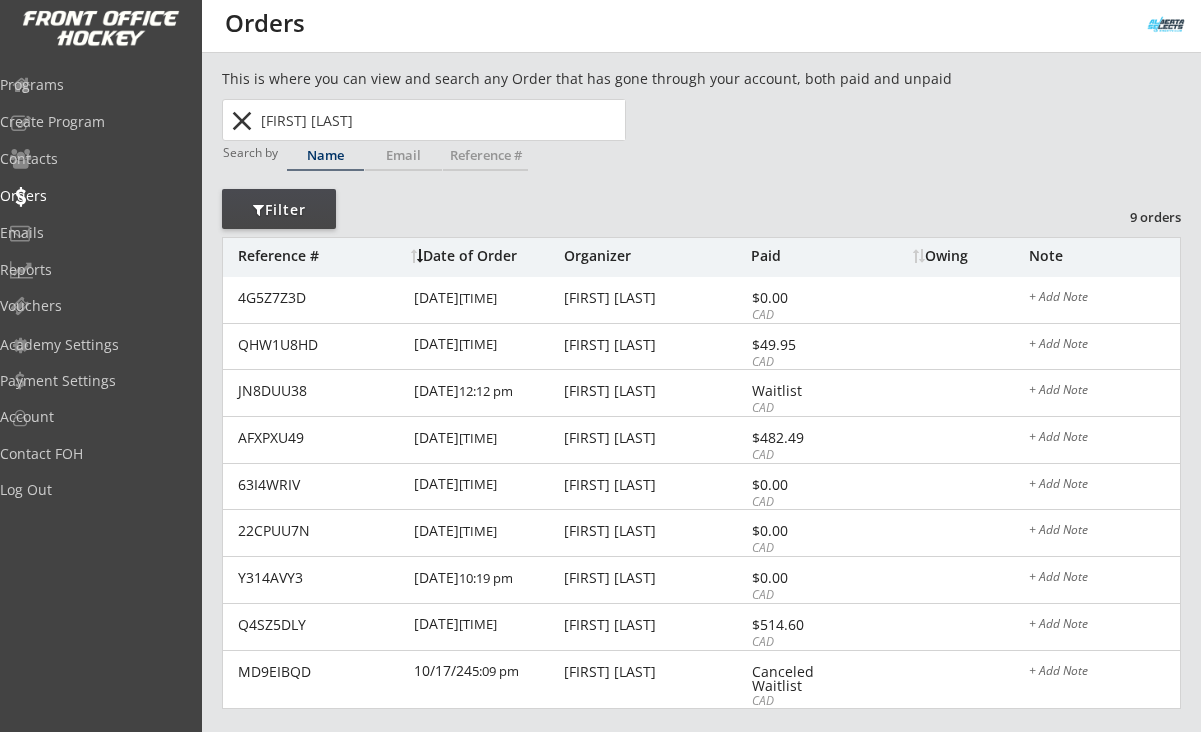 click on "close" at bounding box center (241, 121) 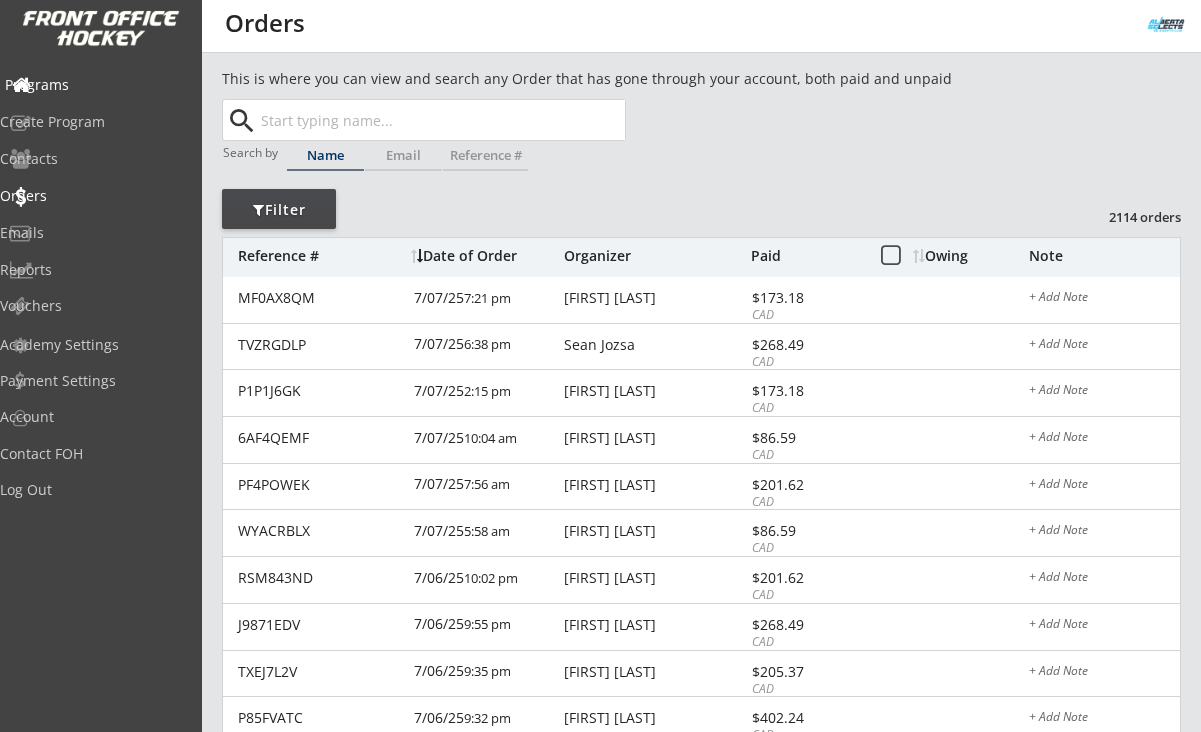 click on "Programs" at bounding box center (95, 85) 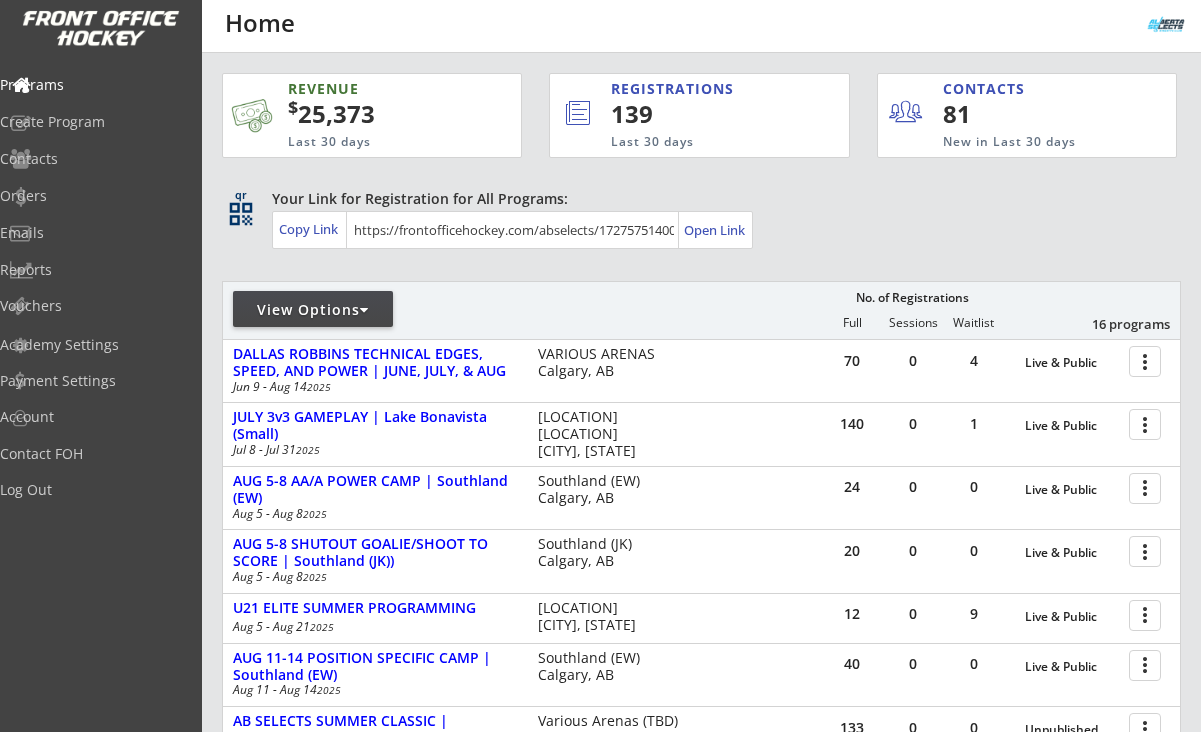 click on "REVENUE $  25,373 Last 30 days REGISTRATIONS 139 Last 30 days CONTACTS 81 New in Last 30 days qr qr_code Your Link for Registration for All Programs: Copy Link Open Link View Options   No. of Registrations Full Sessions Waitlist 16 programs
70 0 4 Live & Public more_vert DALLAS ROBBINS TECHNICAL EDGES, SPEED, AND POWER | JUNE, JULY, & AUG Jun 9 - Aug 14    2025 VARIOUS ARENAS
Calgary, AB
140 0 1 Live & Public more_vert JULY 3v3 GAMEPLAY | Lake Bonavista (Small) Jul 8 - Jul 31    2025 Lake Bonavista (SMall)
Calgary, AB
24 0 0 Live & Public more_vert AUG 5-8 AA/A POWER CAMP | Southland (EW)  Aug 5 - Aug 8    2025 Southland (EW)
Calgary, AB
20 0 0 Live & Public more_vert AUG 5-8 SHUTOUT GOALIE/SHOOT TO SCORE | Southland (JK))  Aug 5 - Aug 8    2025 Southland (JK)
Calgary, AB
12 0 9 Live & Public more_vert U21 ELITE SUMMER PROGRAMMING  Aug 5 - Aug 21    2025 VARIOUS
Calgary, AB
40 0 0 Live & Public more_vert Aug 11 - Aug 14    2025" at bounding box center [701, 820] 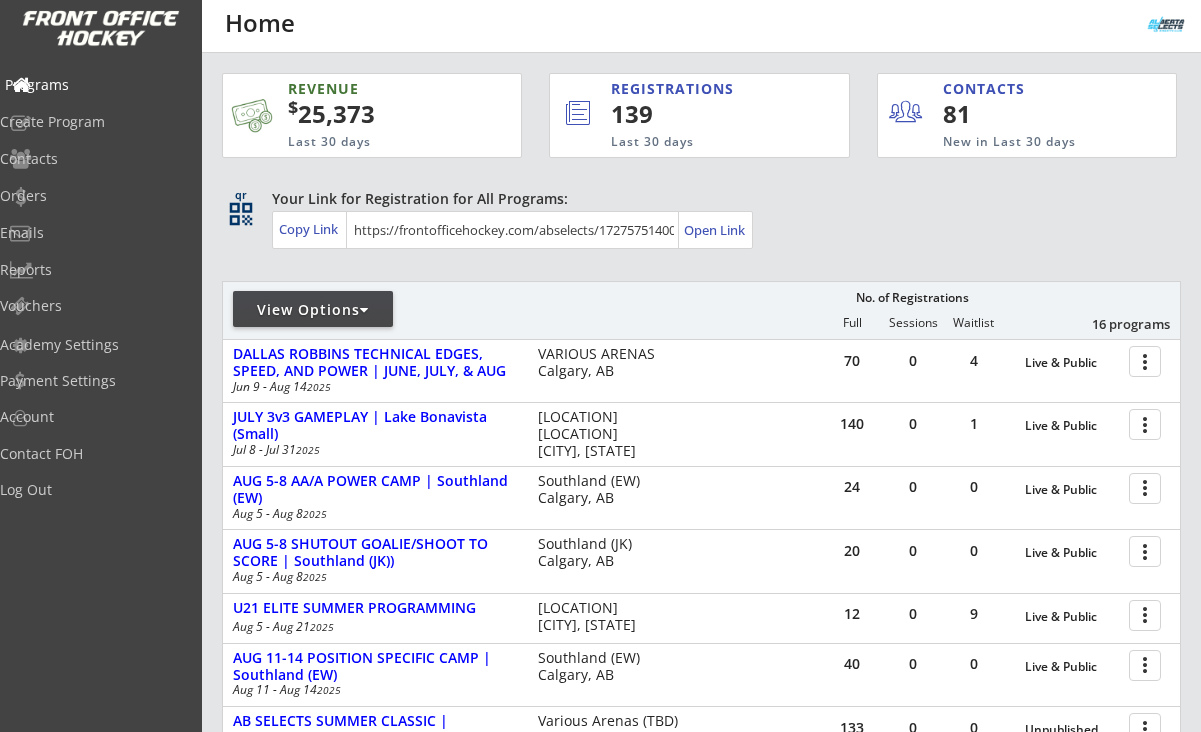 click on "Programs" at bounding box center [95, 85] 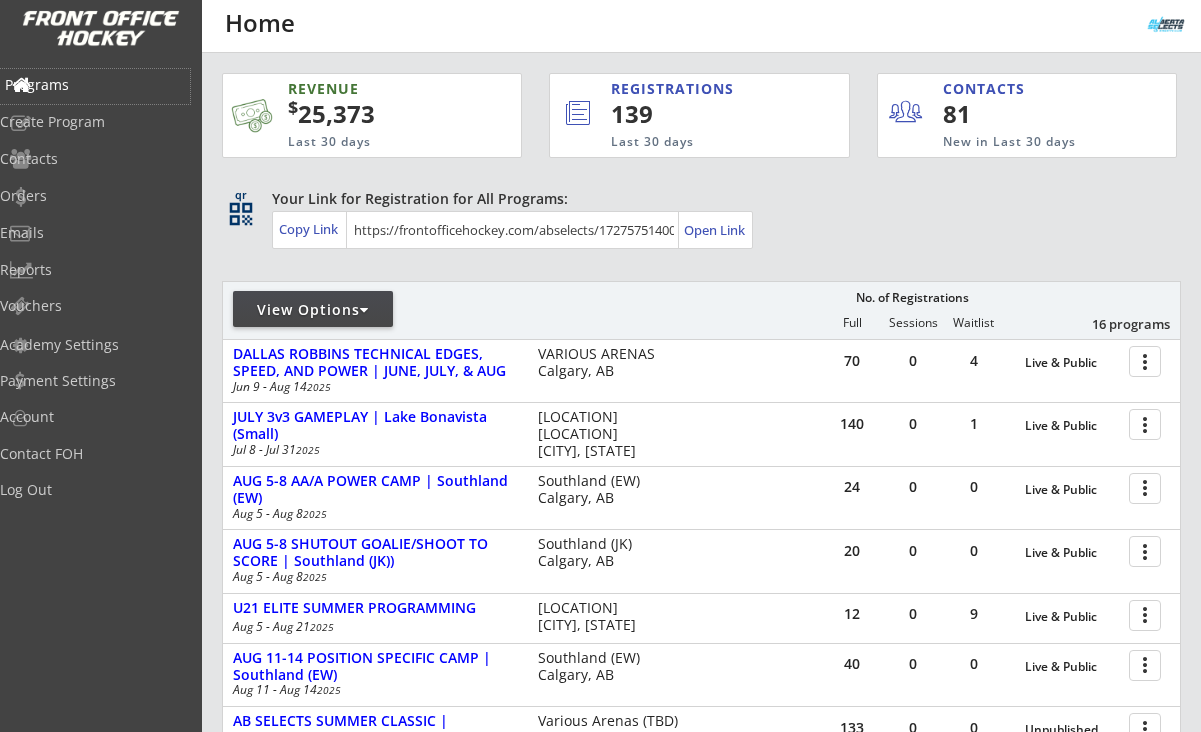 click on "Programs" at bounding box center (95, 85) 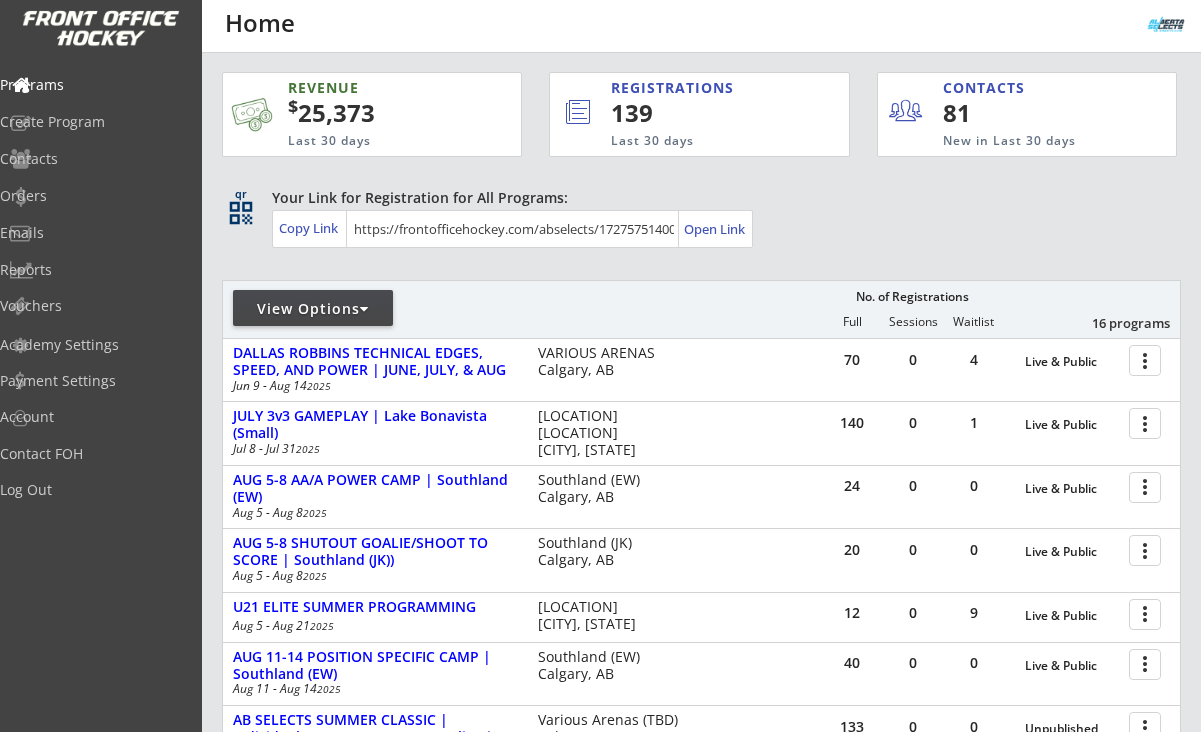scroll, scrollTop: 17, scrollLeft: 0, axis: vertical 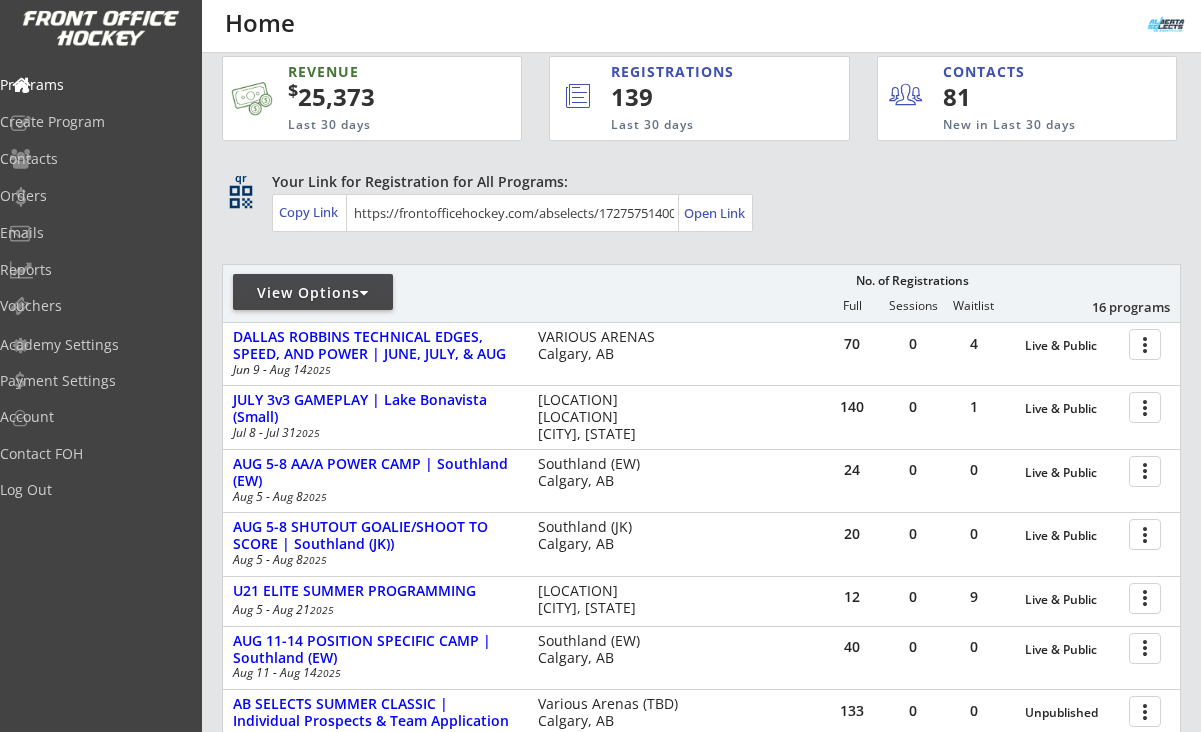 click at bounding box center (1148, 406) 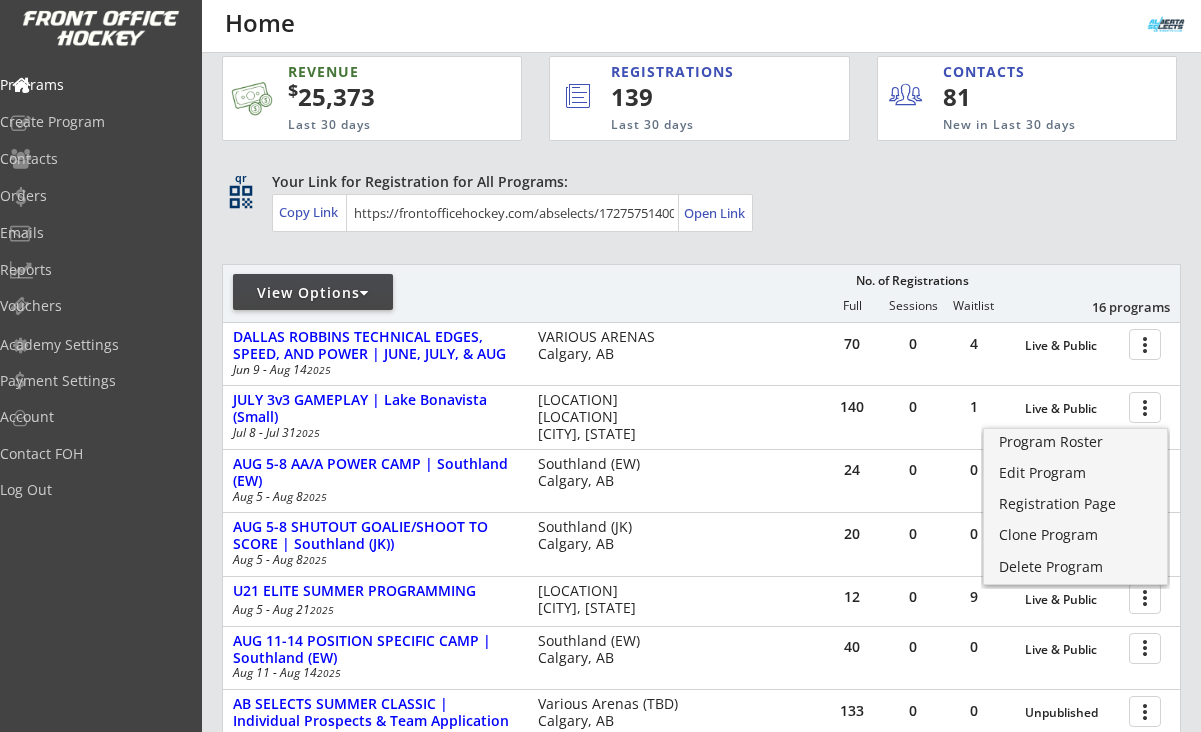 click on "Program Roster" at bounding box center (1075, 442) 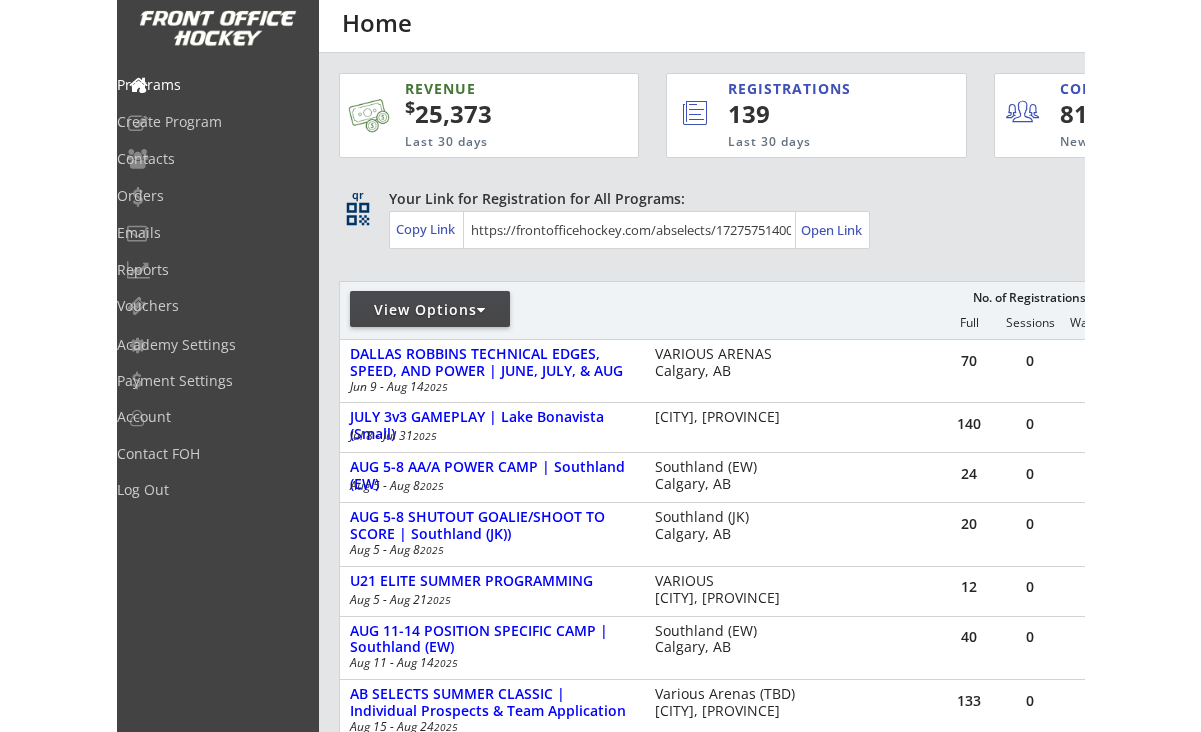 scroll, scrollTop: 0, scrollLeft: 0, axis: both 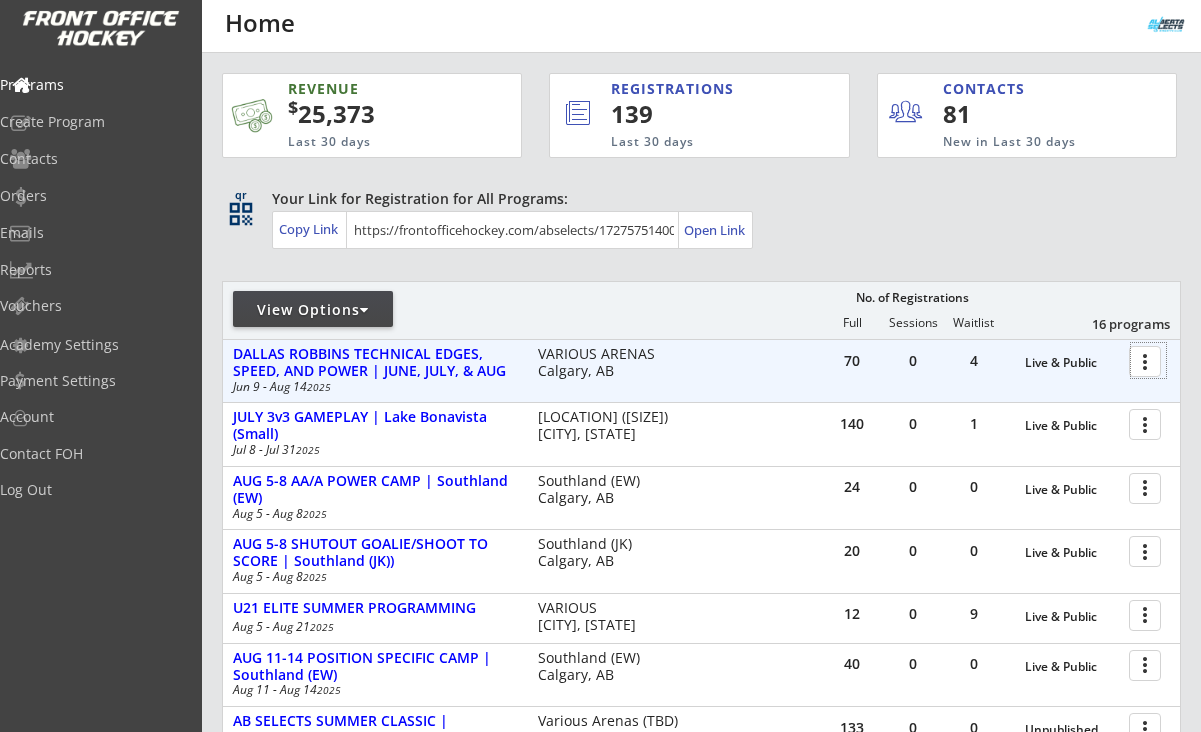 click at bounding box center (1148, 360) 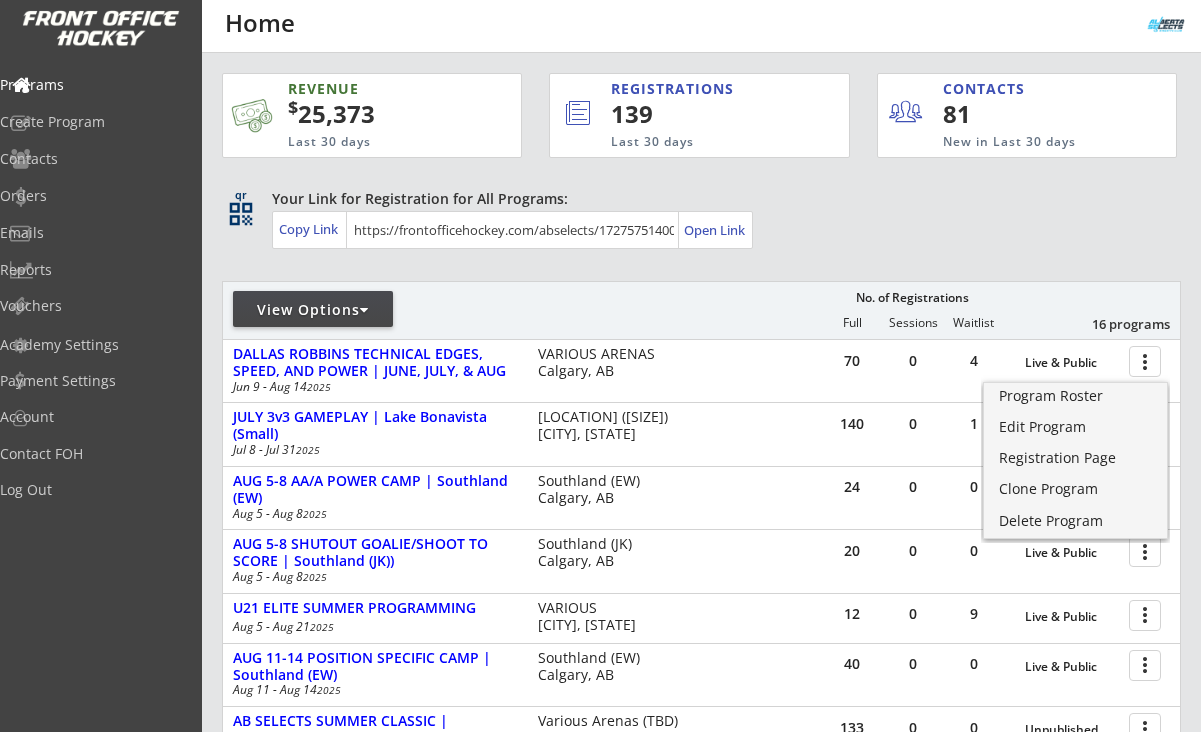 click on "Your Link for Registration for All Programs: Copy Link Open Link" at bounding box center (372, 115) 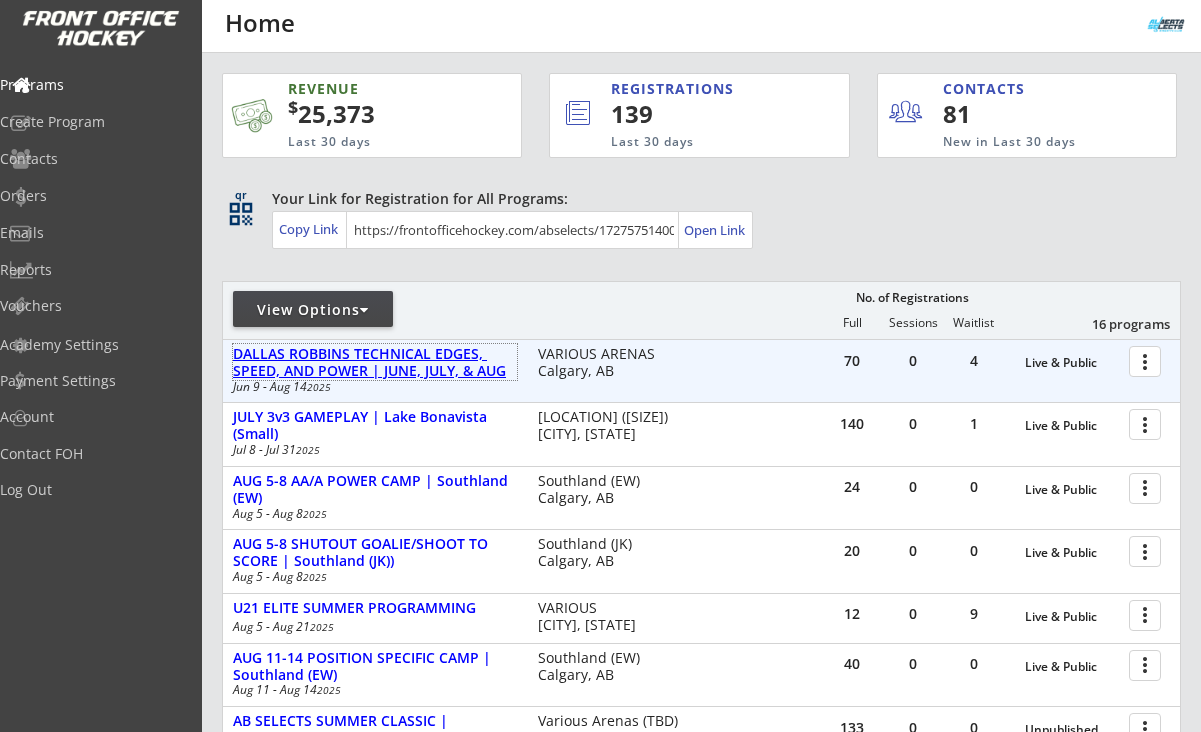 click on "DALLAS ROBBINS TECHNICAL EDGES, SPEED, AND POWER | JUNE, JULY, & AUG" at bounding box center [375, 363] 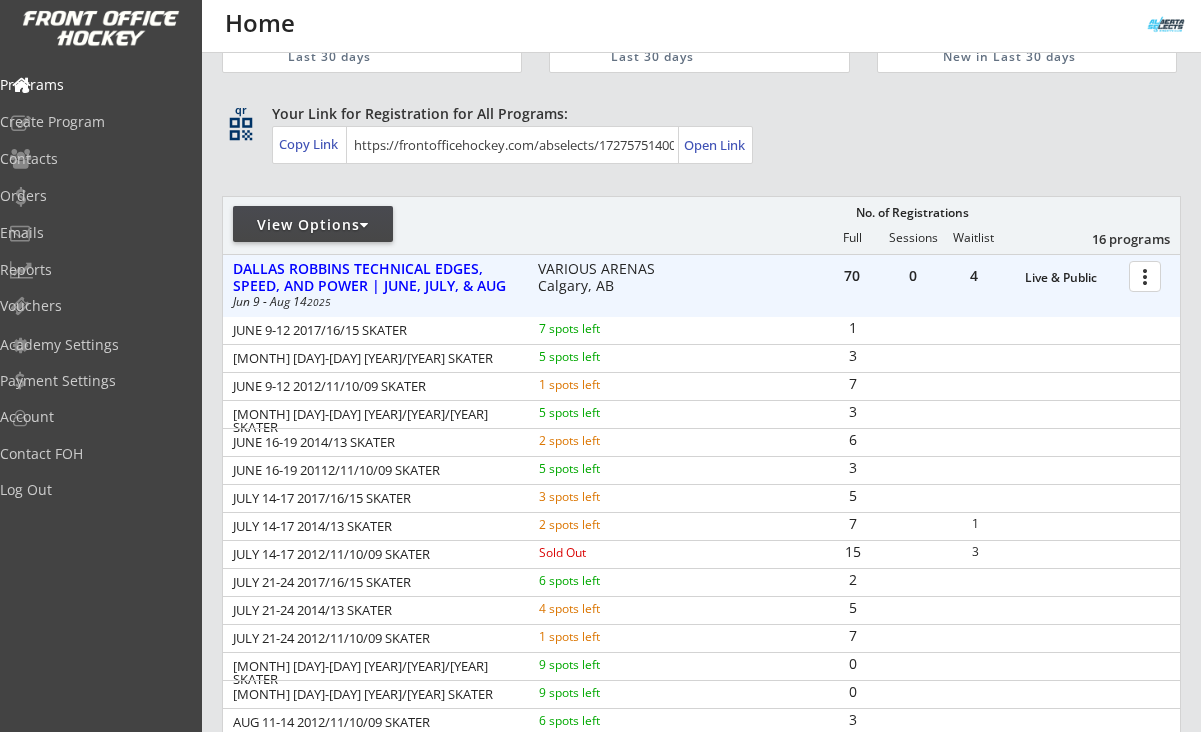scroll, scrollTop: 87, scrollLeft: 0, axis: vertical 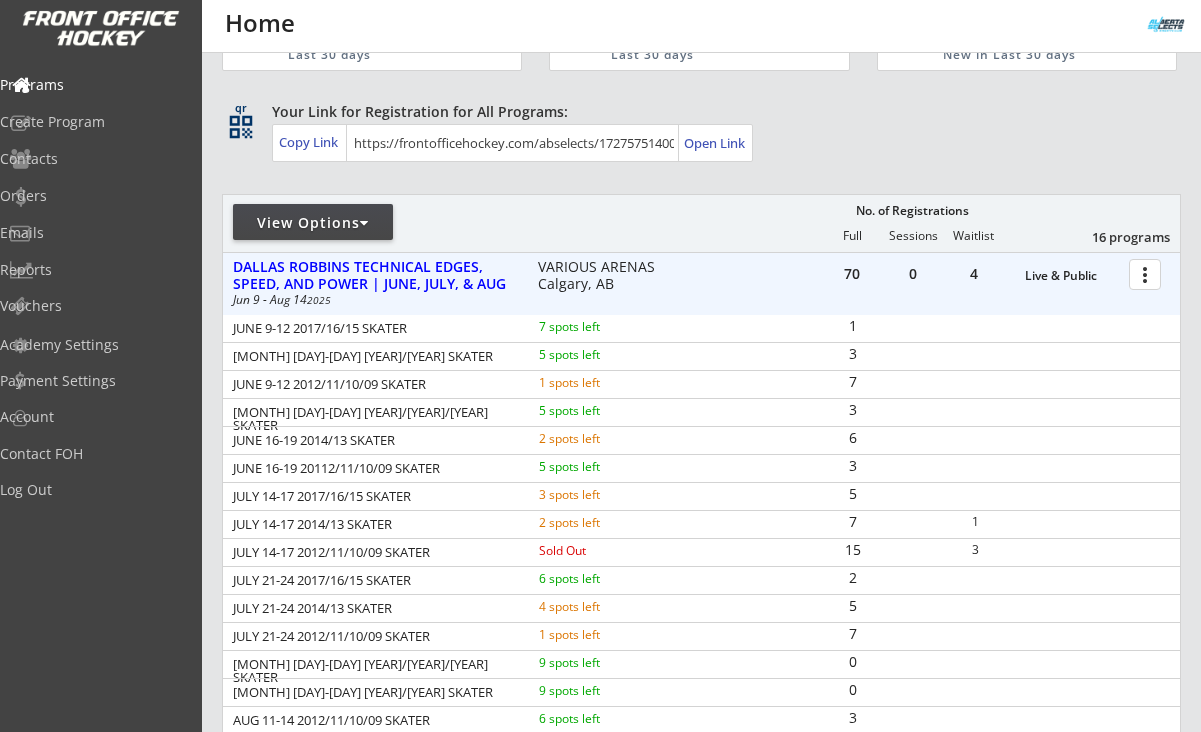 click at bounding box center [1148, 273] 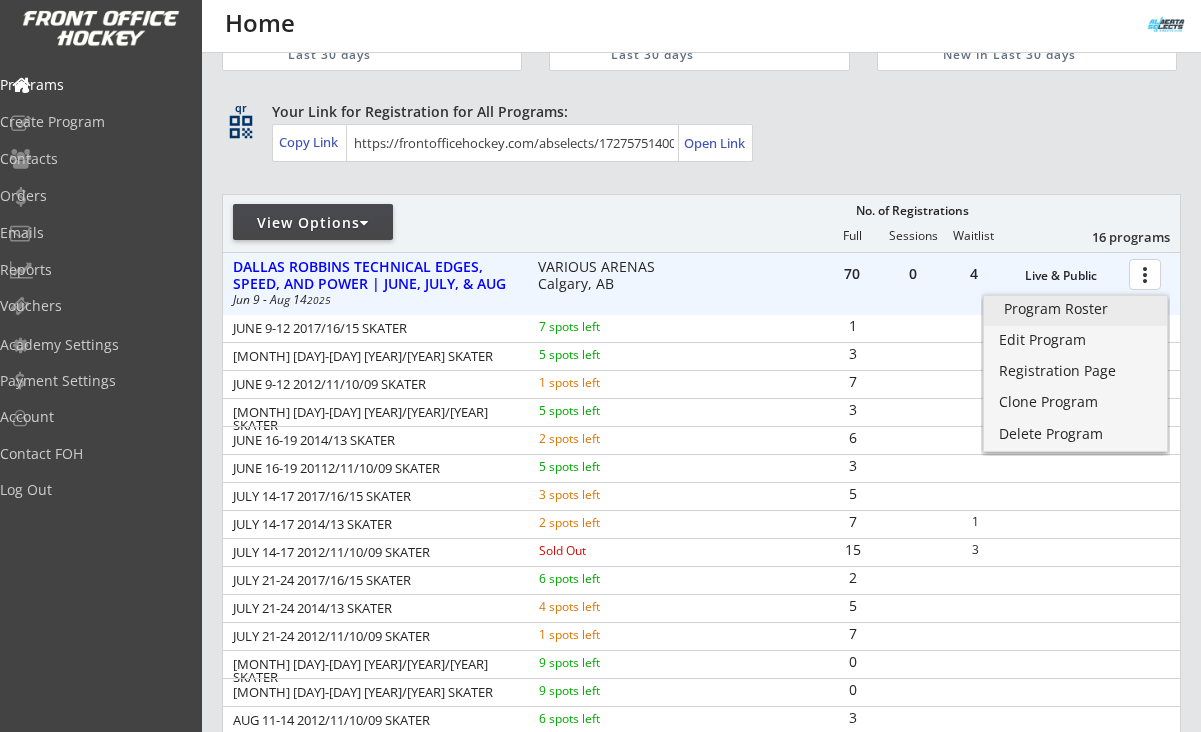 click on "Program Roster" at bounding box center [1075, 311] 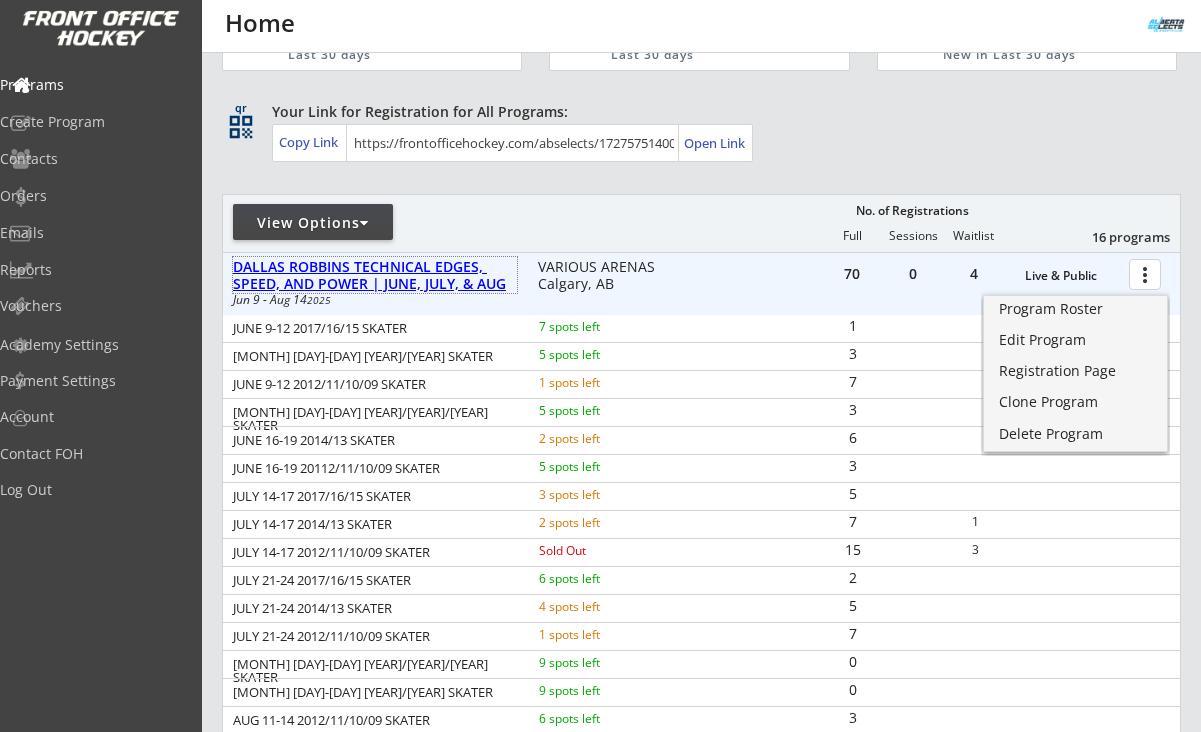 click on "DALLAS ROBBINS TECHNICAL EDGES, SPEED, AND POWER | JUNE, JULY, & AUG" at bounding box center [375, 276] 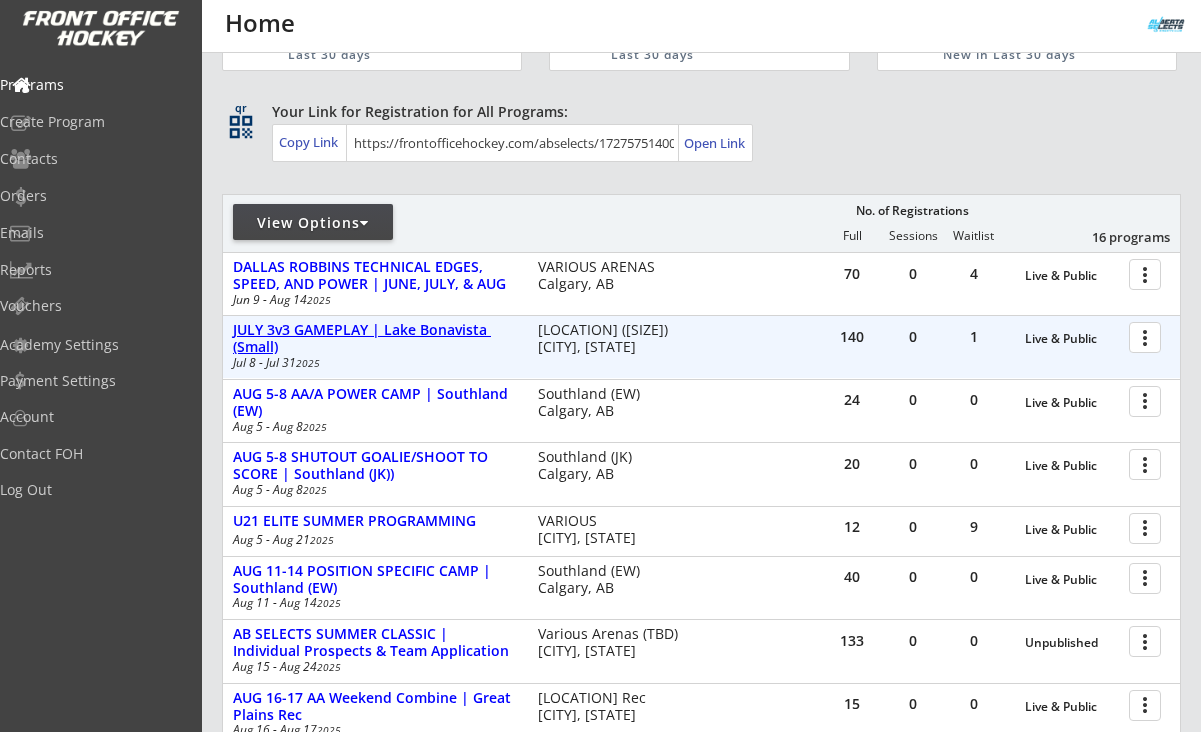 click on "JULY 3v3 GAMEPLAY | Lake Bonavista (Small)" at bounding box center (1072, 339) 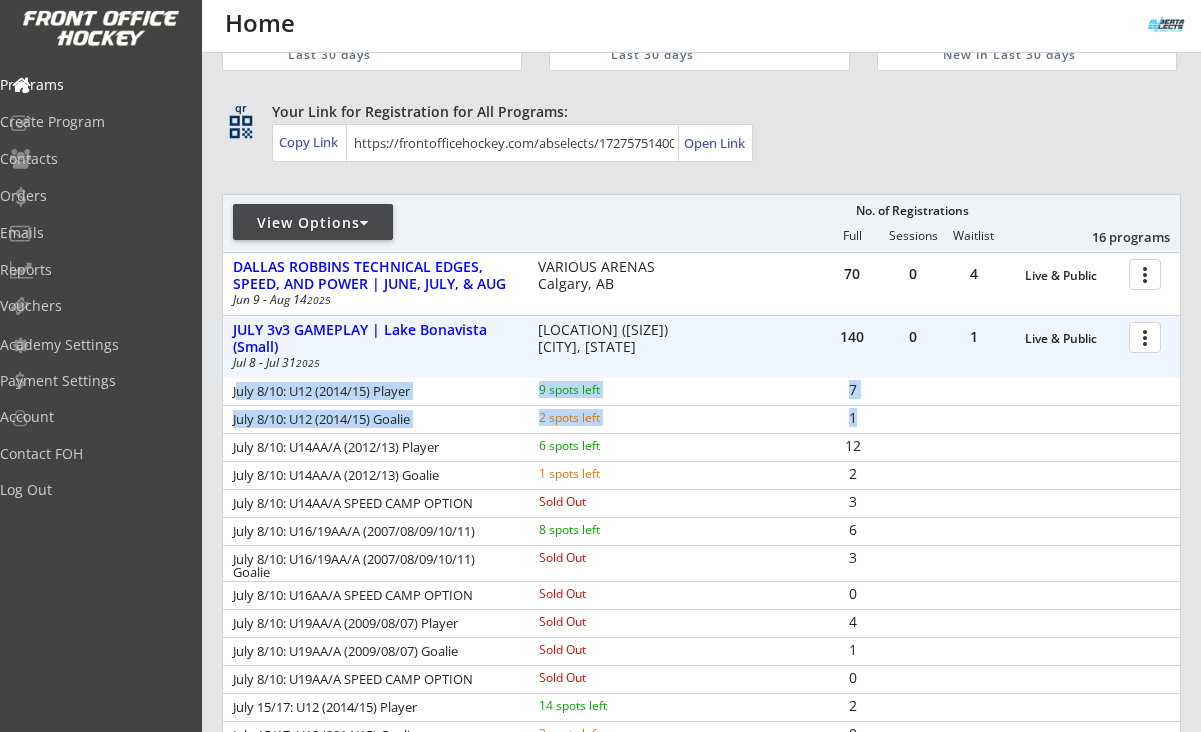 drag, startPoint x: 236, startPoint y: 394, endPoint x: 880, endPoint y: 425, distance: 644.74567 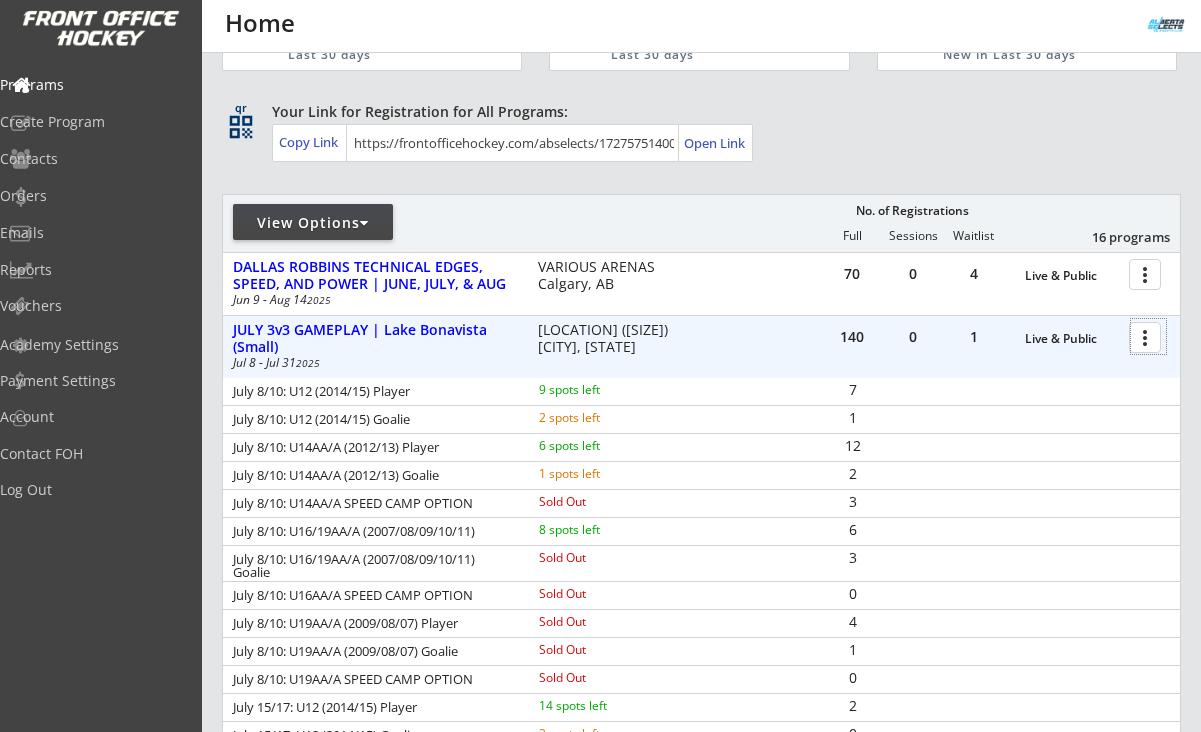 click at bounding box center [1148, 336] 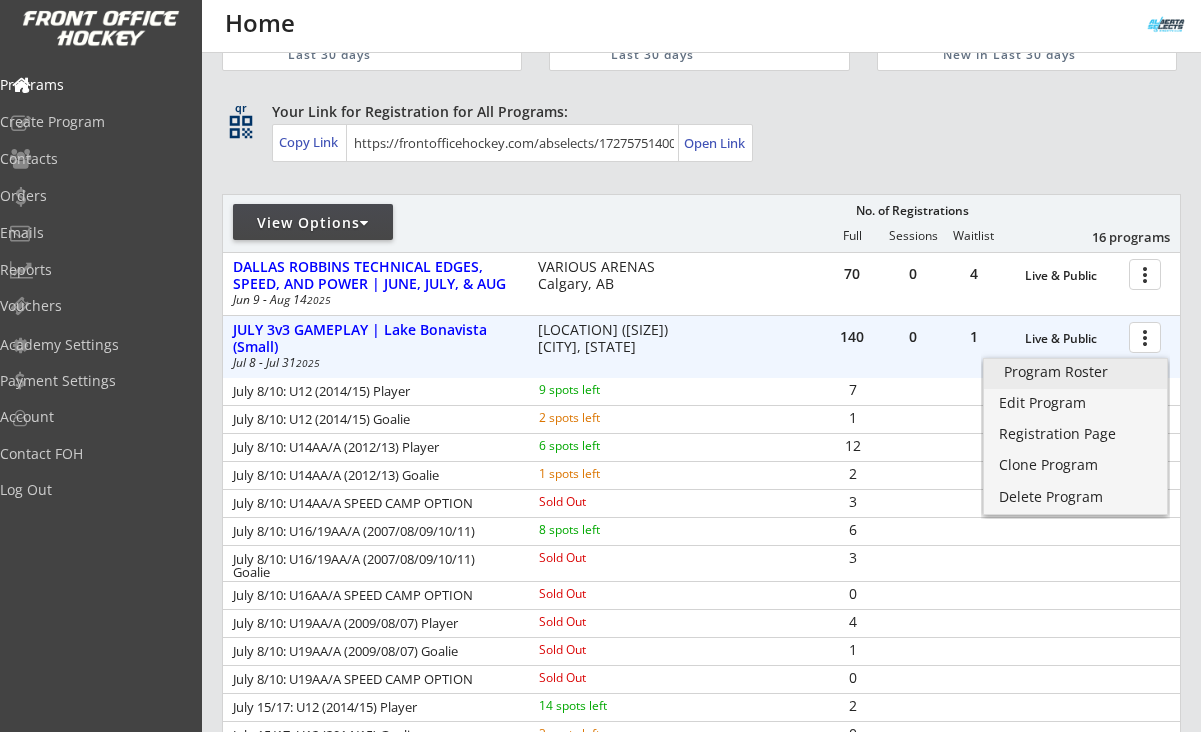 click on "Program Roster" at bounding box center [1075, 372] 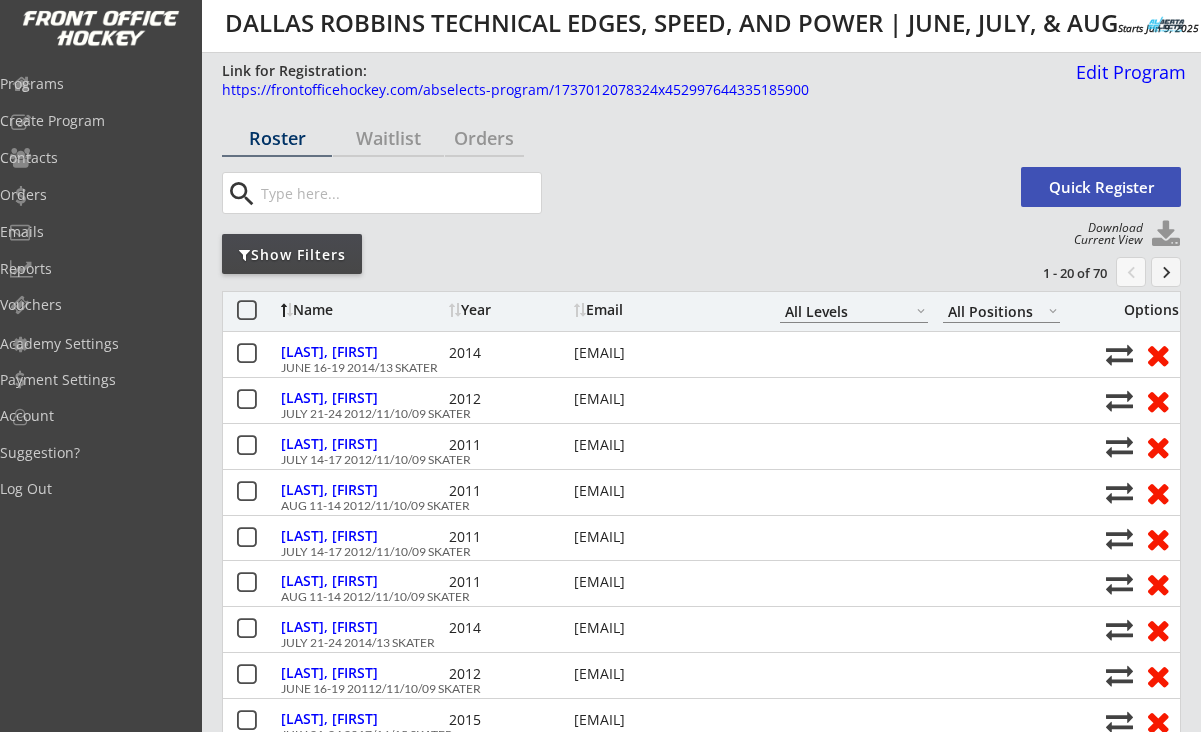 scroll, scrollTop: 0, scrollLeft: 0, axis: both 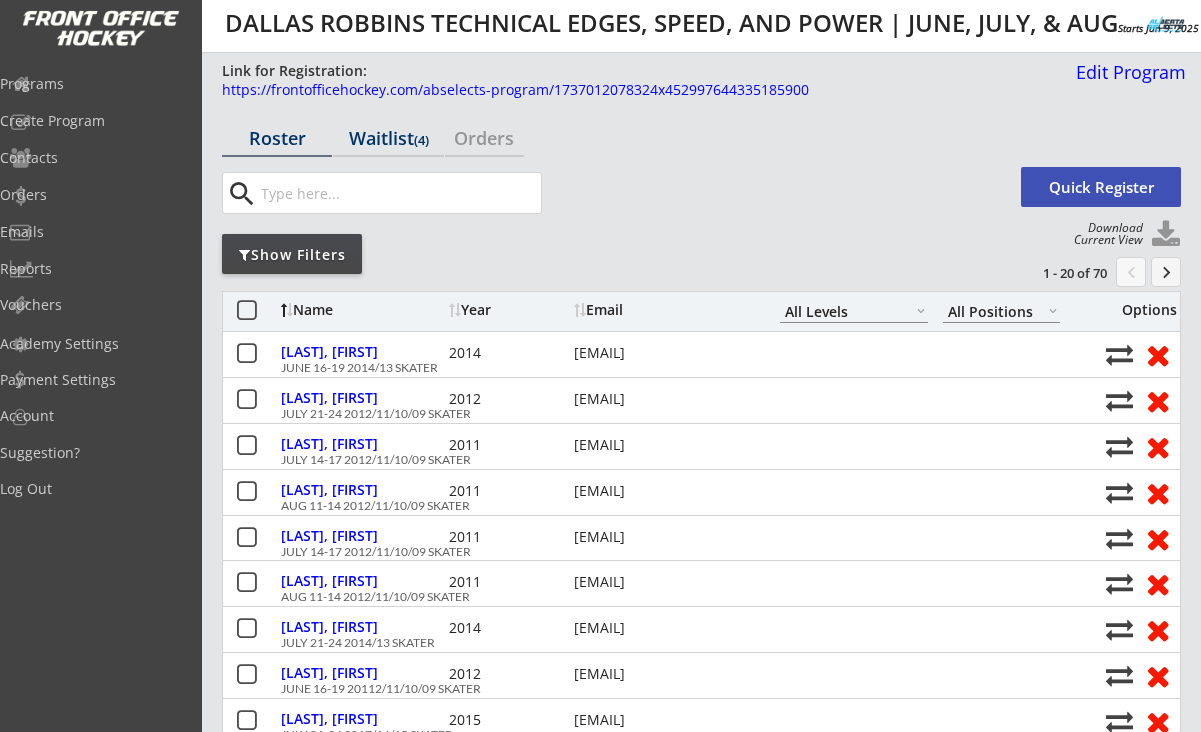 click on "Waitlist   (4)" at bounding box center (277, 138) 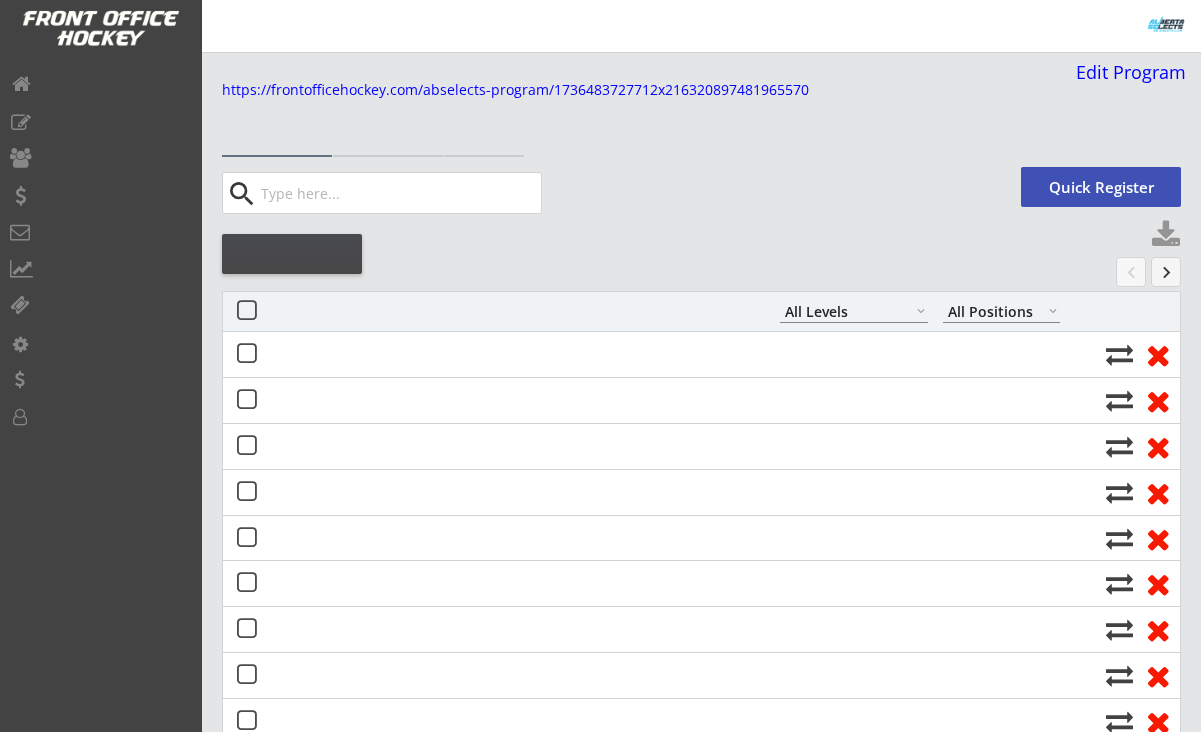 scroll, scrollTop: 0, scrollLeft: 0, axis: both 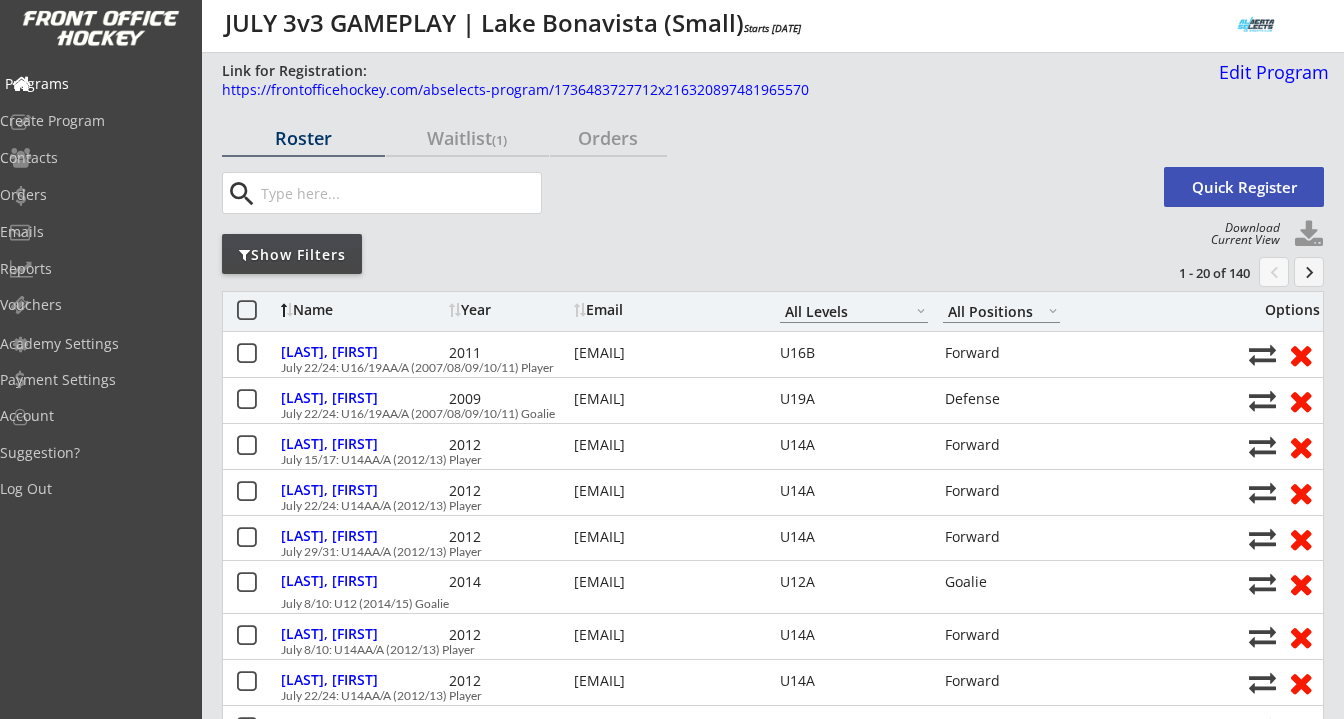 click on "Programs" at bounding box center (95, 84) 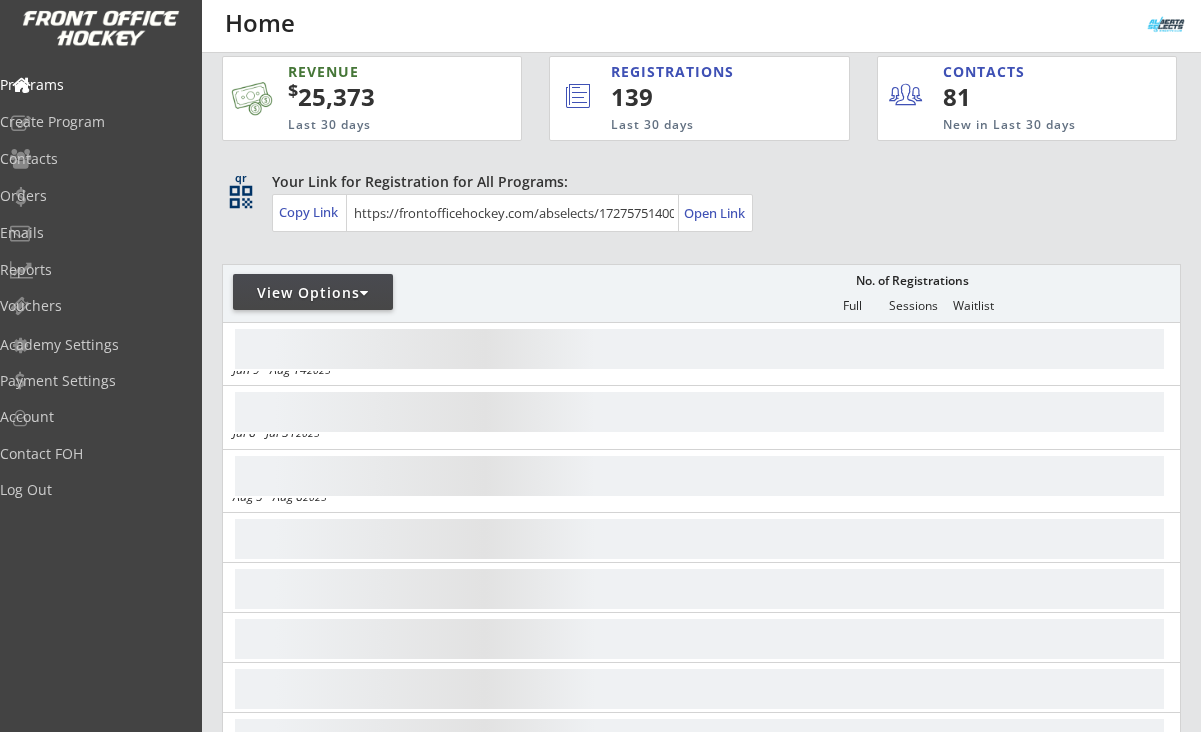 scroll, scrollTop: 17, scrollLeft: 0, axis: vertical 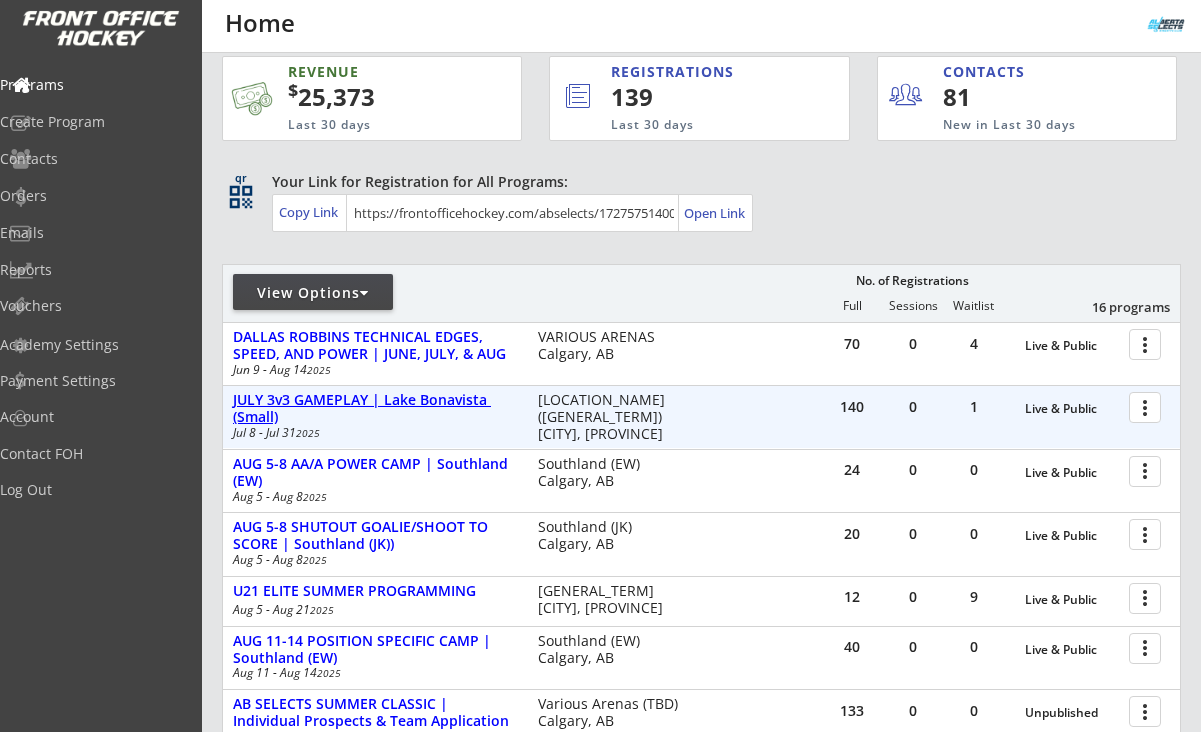 click on "JULY 3v3 GAMEPLAY | Lake Bonavista (Small)" at bounding box center [1072, 409] 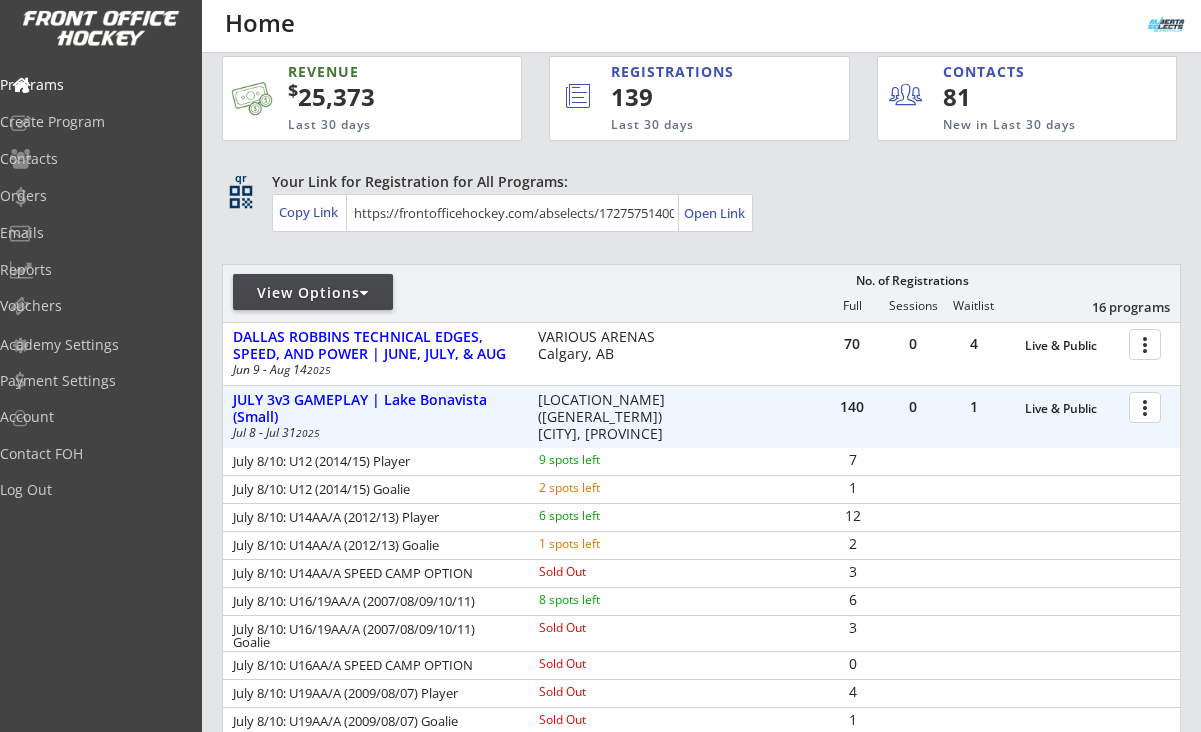 click at bounding box center (1148, 406) 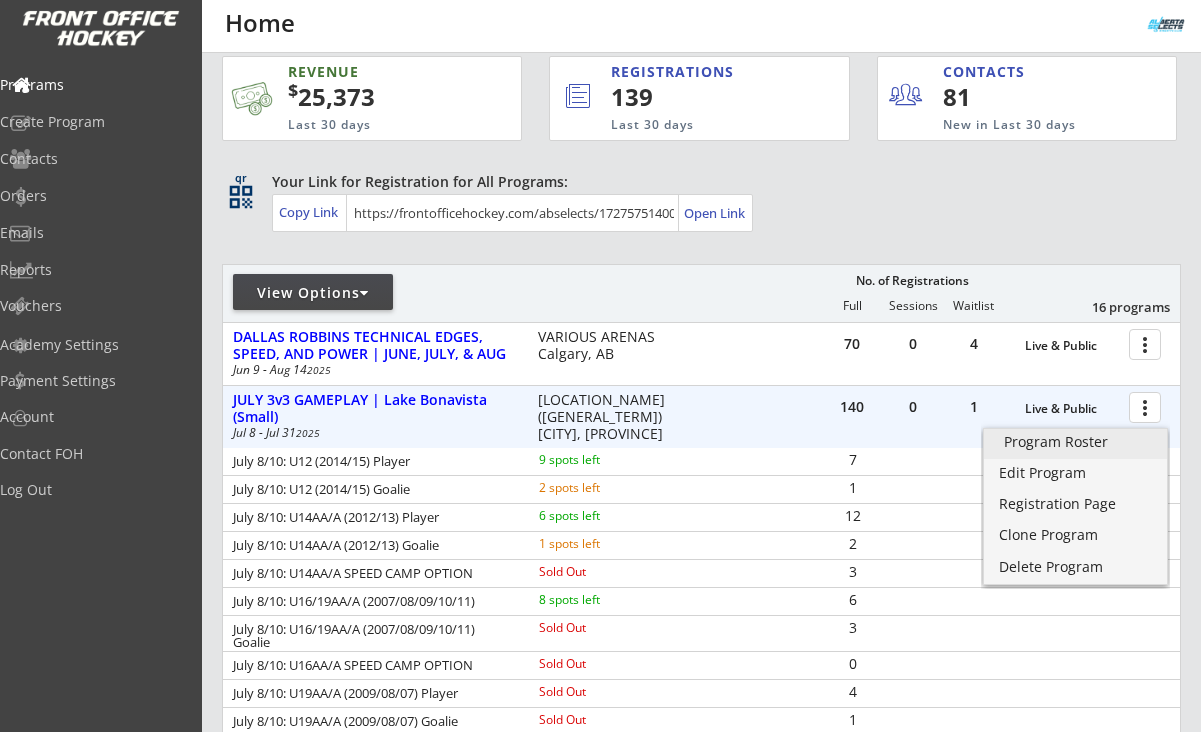 click on "Program Roster" at bounding box center (1075, 442) 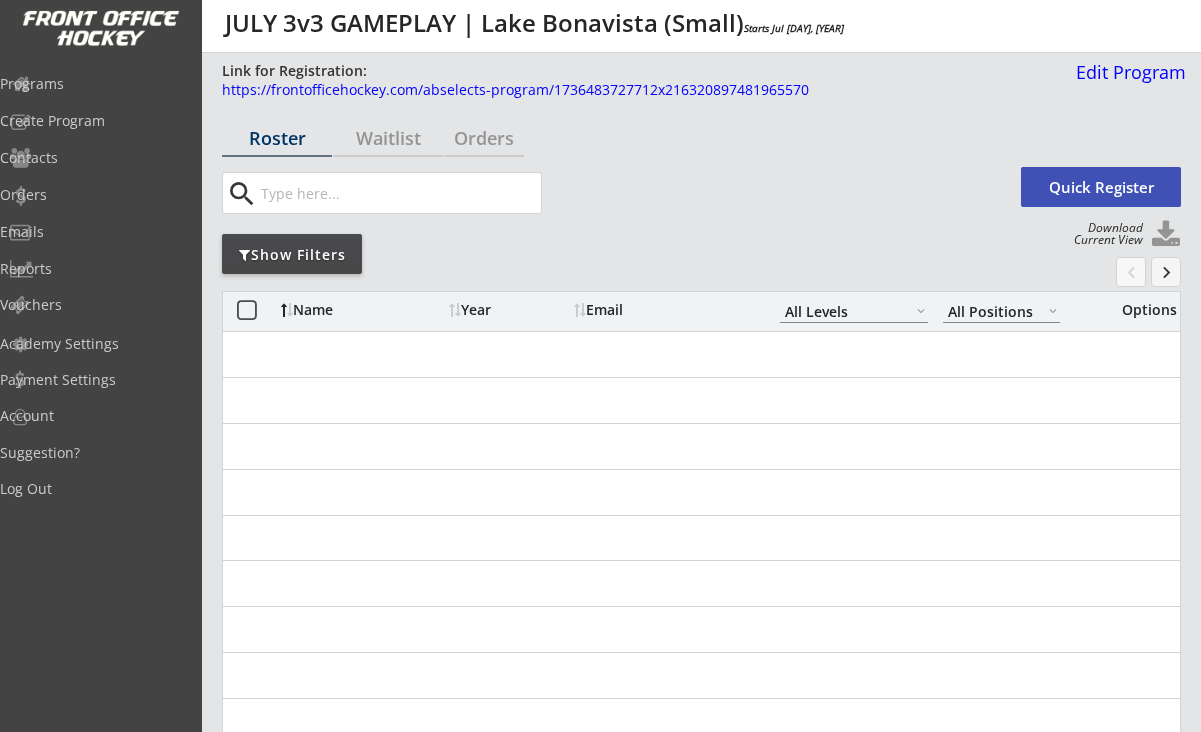 scroll, scrollTop: 0, scrollLeft: 0, axis: both 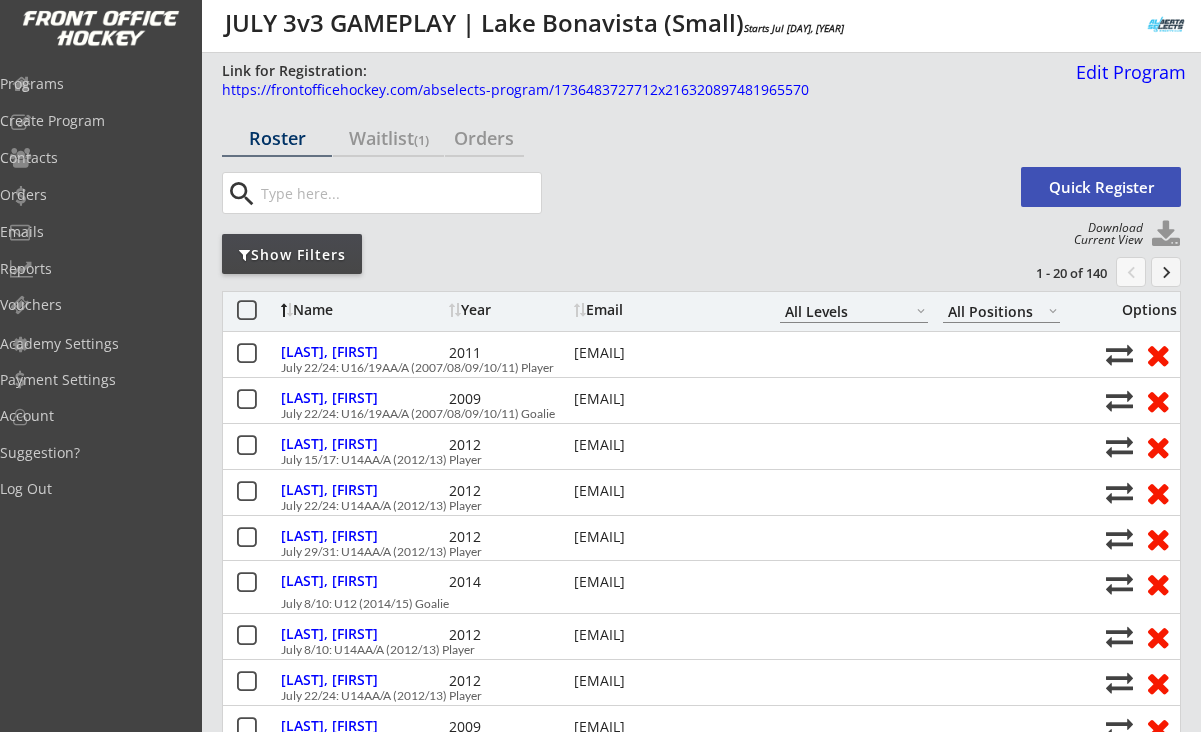 click on "Show Filters" at bounding box center (277, 138) 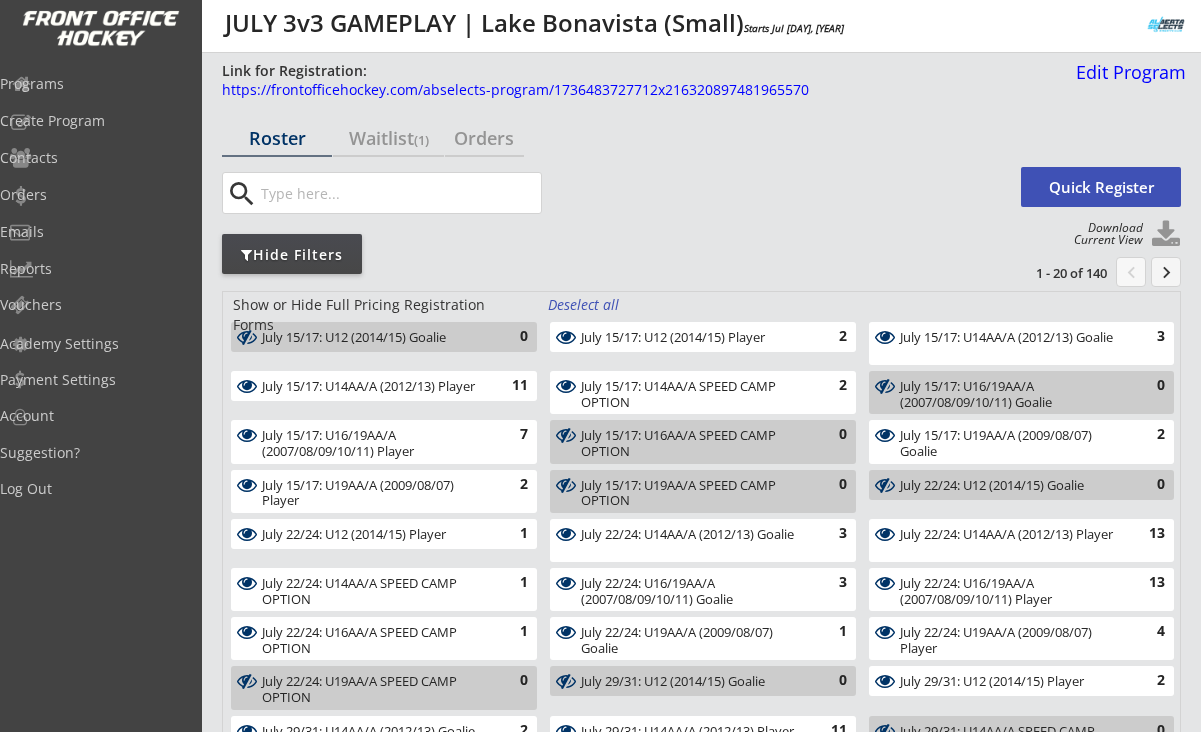 click on "Deselect all" at bounding box center (585, 305) 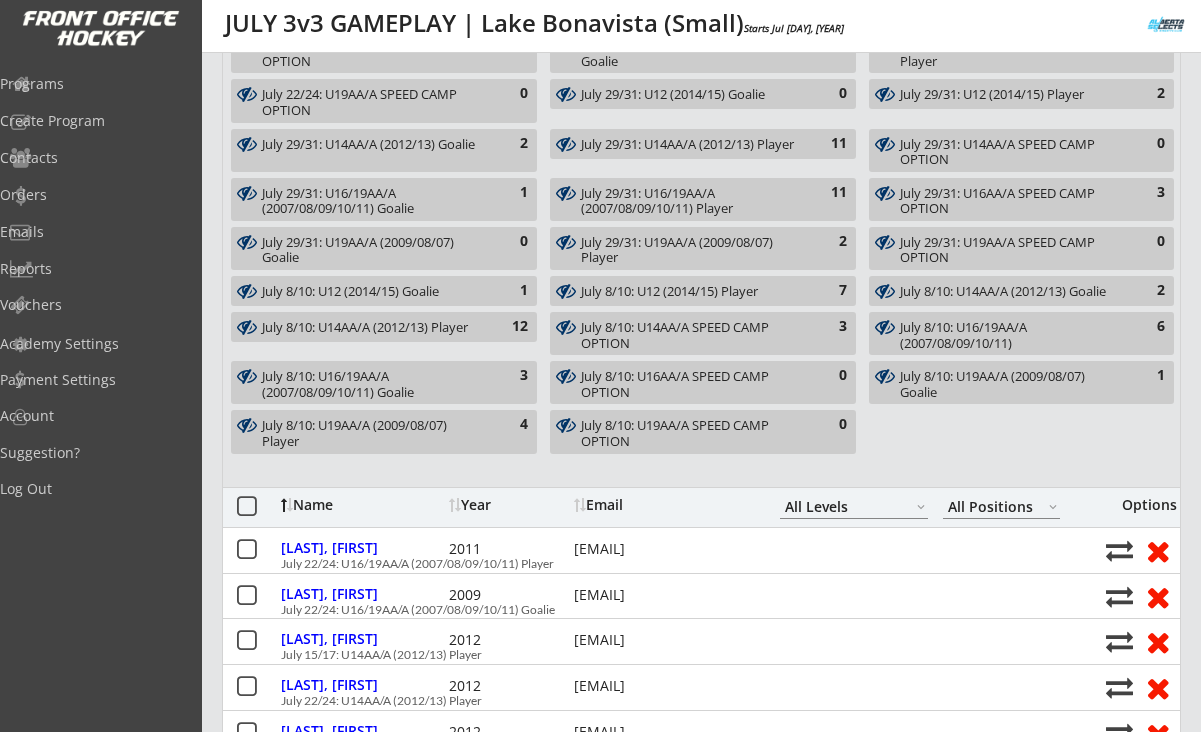 scroll, scrollTop: 569, scrollLeft: 0, axis: vertical 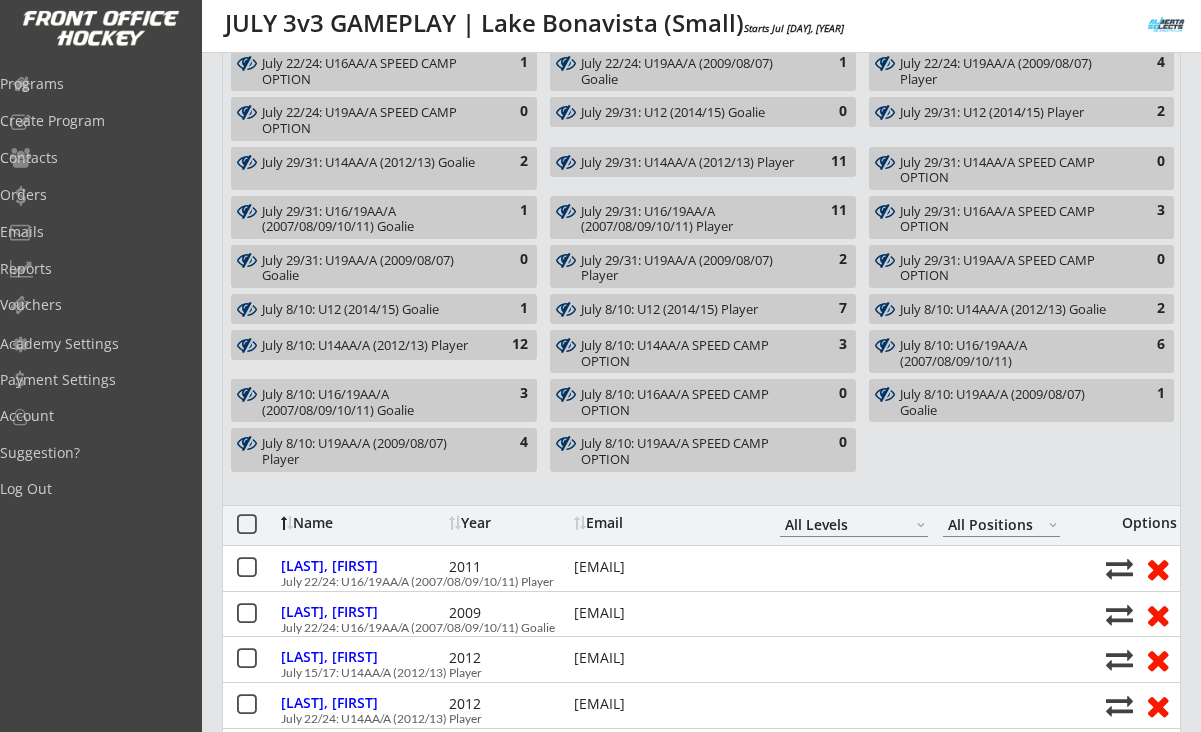 click on "July 8/10: U19AA/A (2009/08/07) Goalie" at bounding box center (1010, 402) 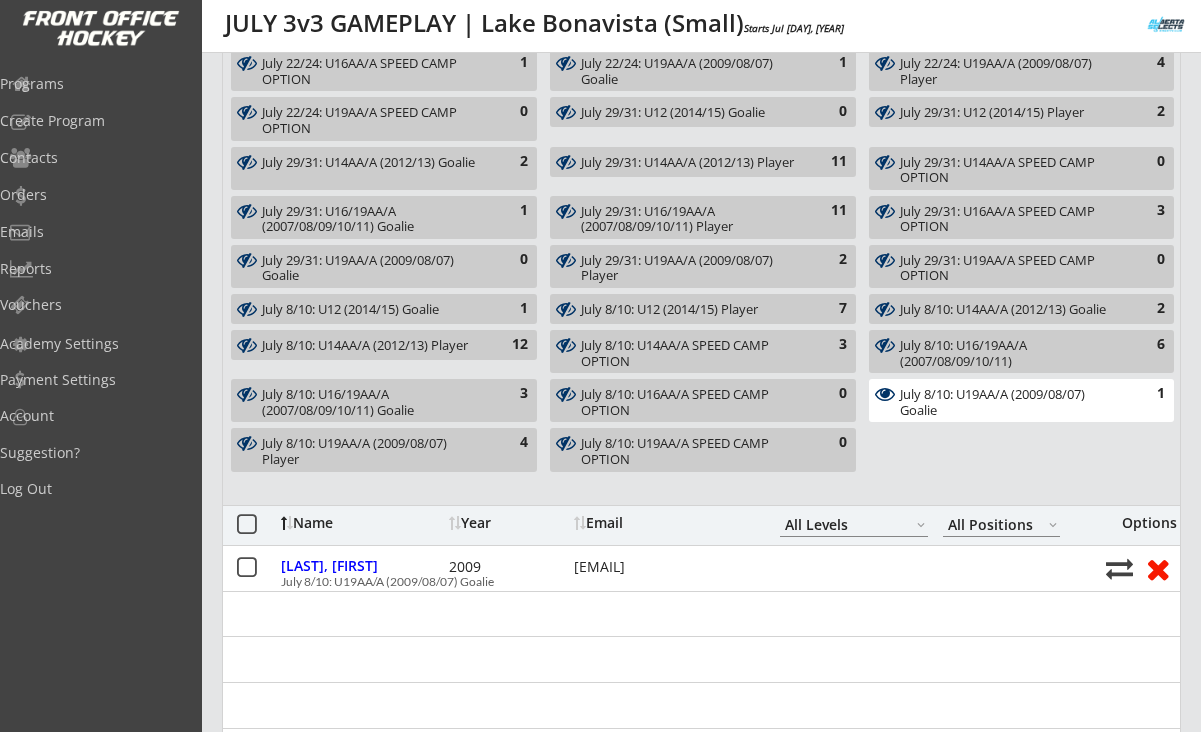 click on "July 8/10: U16/19AA/A (2007/08/09/10/11)" at bounding box center (1010, 353) 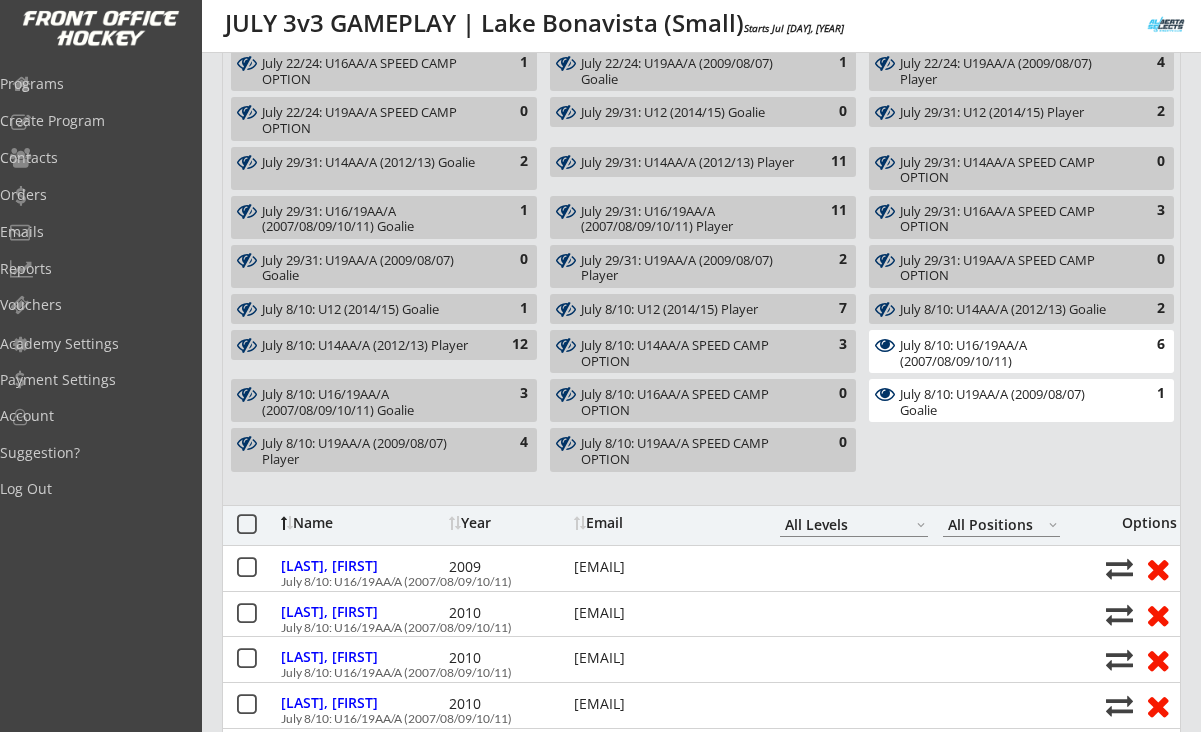 click on "July 8/10: U19AA/A ([YEAR]/[YEAR]/[YEAR]) Player 4" at bounding box center [384, 449] 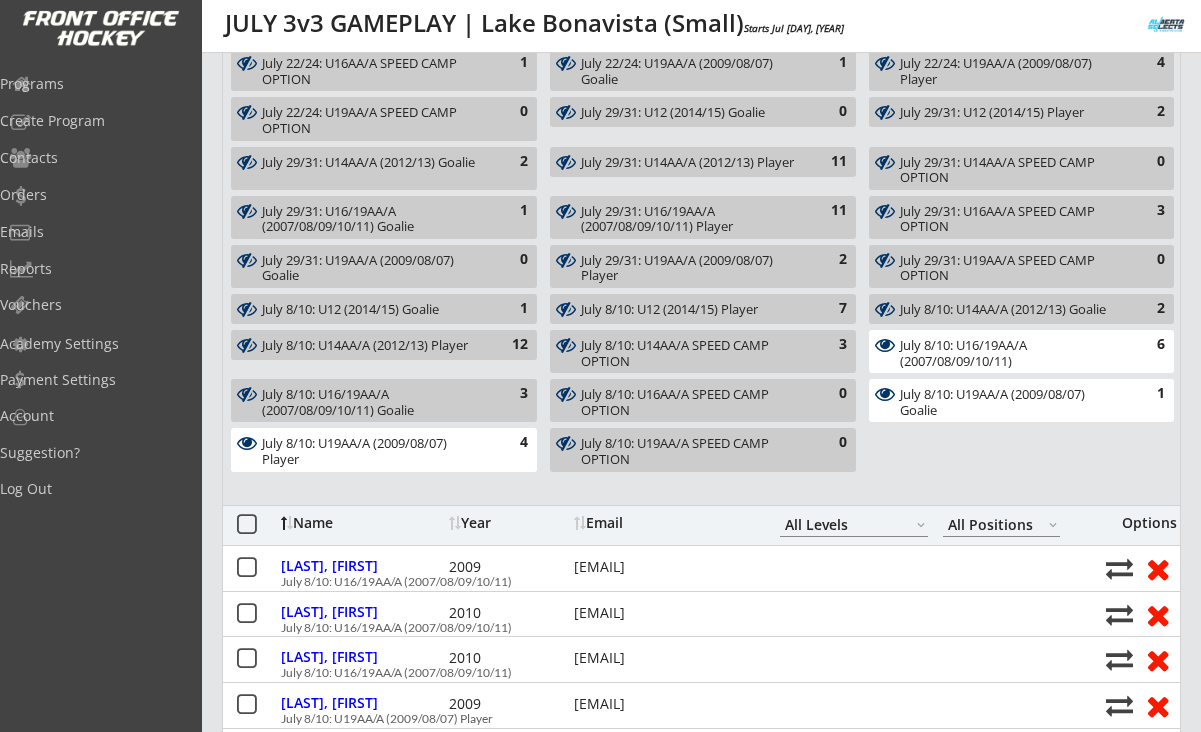 click on "July 8/10: U16/19AA/A (2007/08/09/10/11) Goalie" at bounding box center [372, 402] 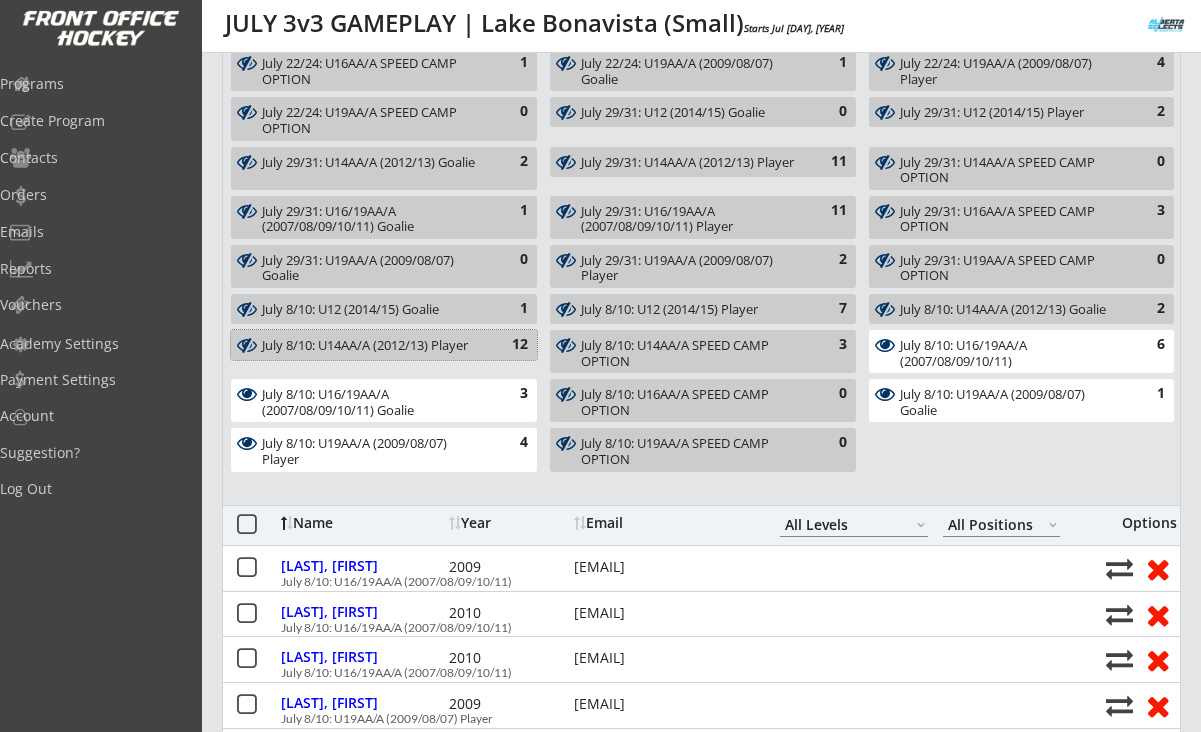 click on "July 8/10: U14AA/A (2012/13) Player" at bounding box center (372, 346) 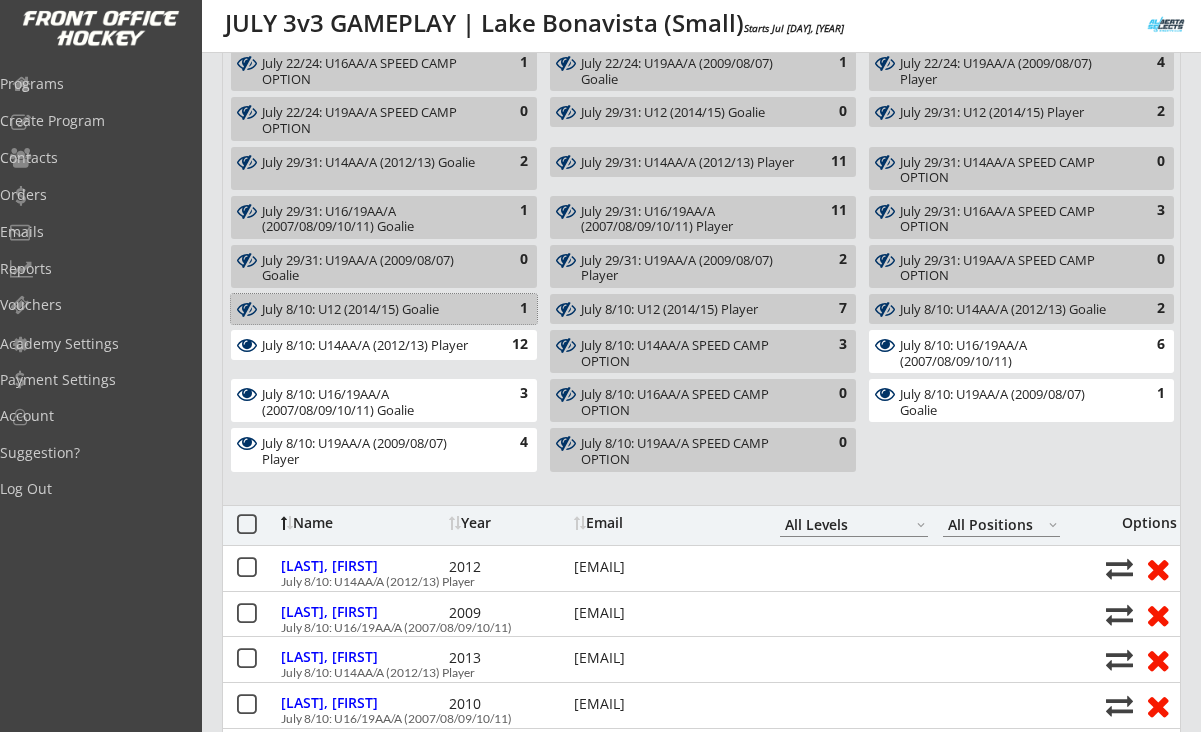 click on "July 8/10: U12 (2014/15) Goalie" at bounding box center [372, 310] 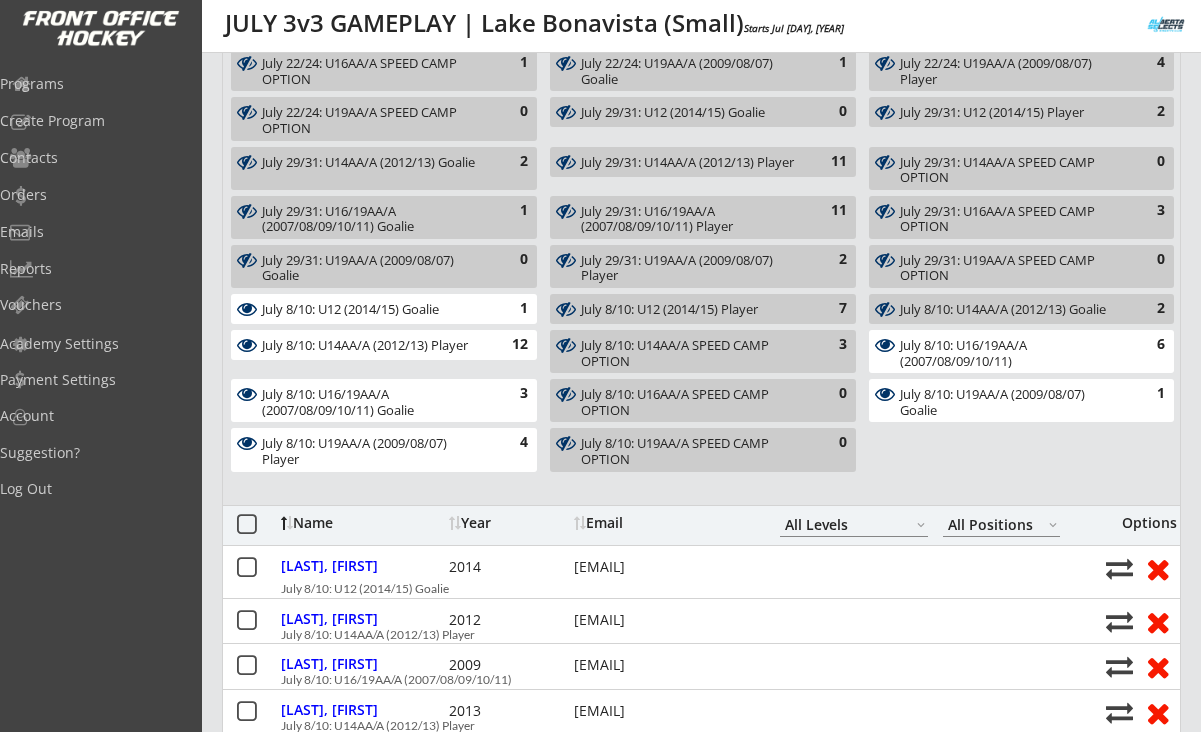 click on "July 8/10: U14AA/A SPEED CAMP OPTION" at bounding box center [691, 353] 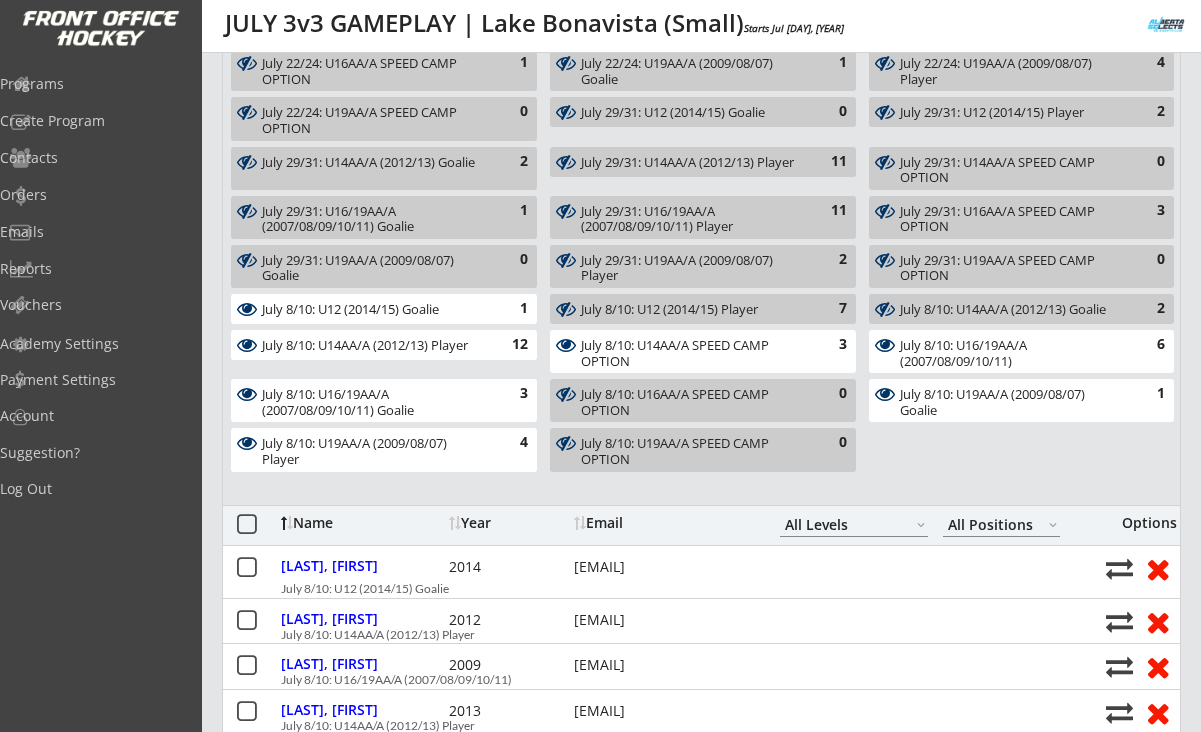 click on "July 8/10: U12 (2014/15) Player" at bounding box center [691, 310] 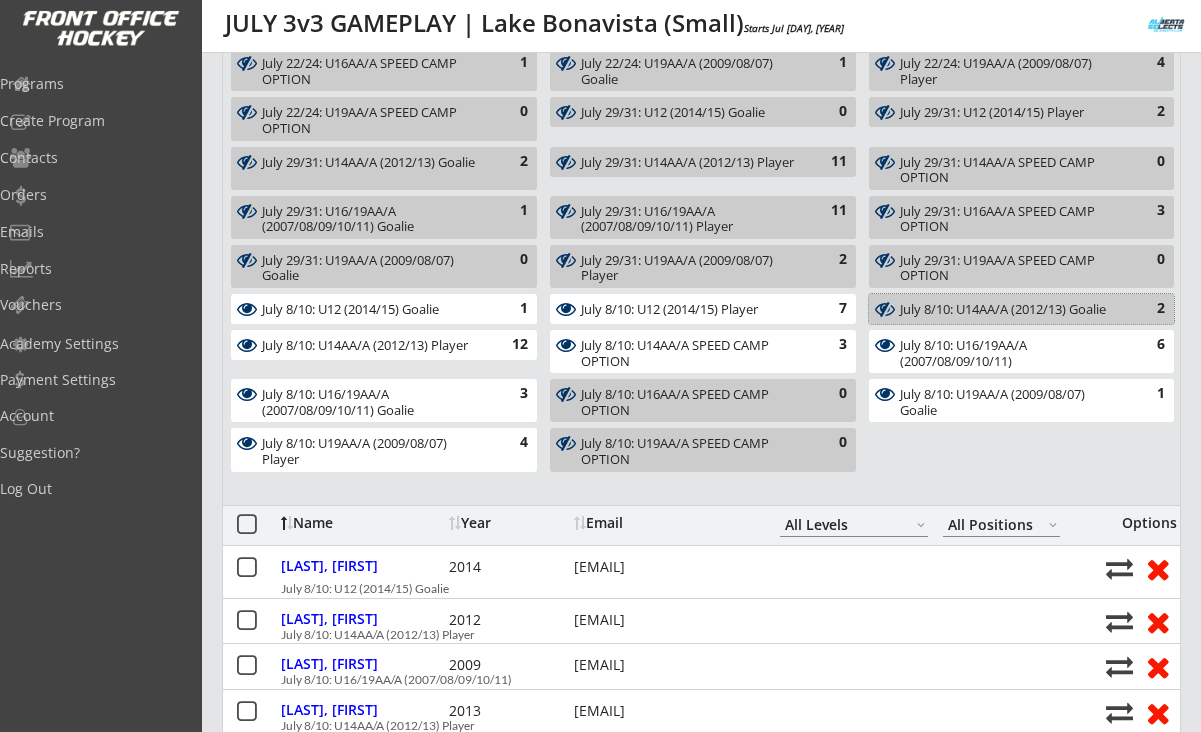 click on "July 8/10: U14AA/A (2012/13) Goalie" at bounding box center [1010, 310] 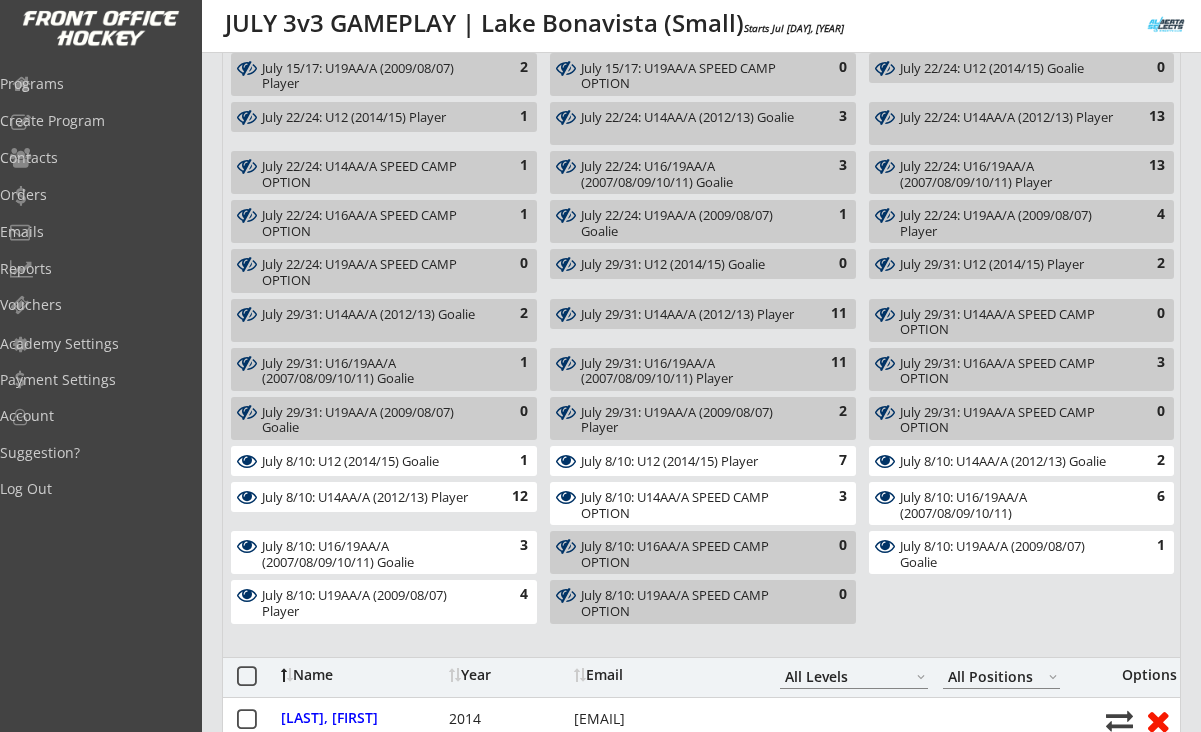 scroll, scrollTop: 422, scrollLeft: 0, axis: vertical 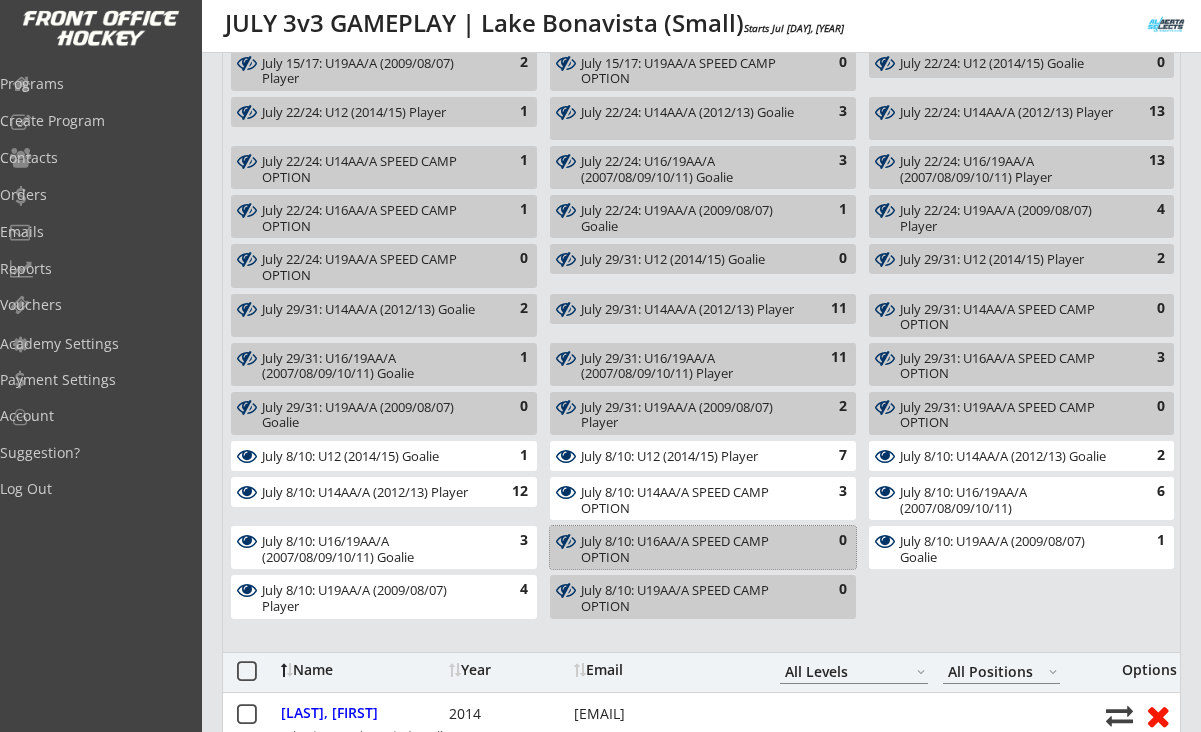 click on "July 8/10: U16AA/A SPEED CAMP OPTION" at bounding box center (691, 549) 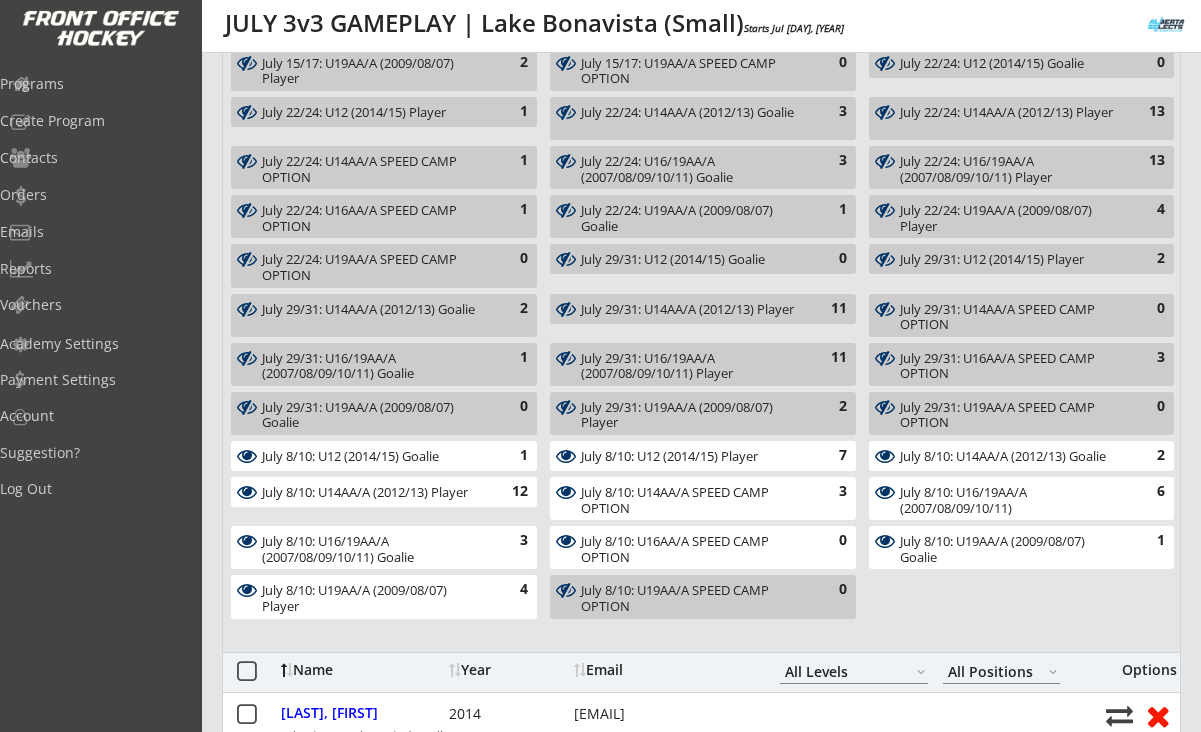 click on "July 8/10: U19AA/A SPEED CAMP OPTION" at bounding box center (691, 598) 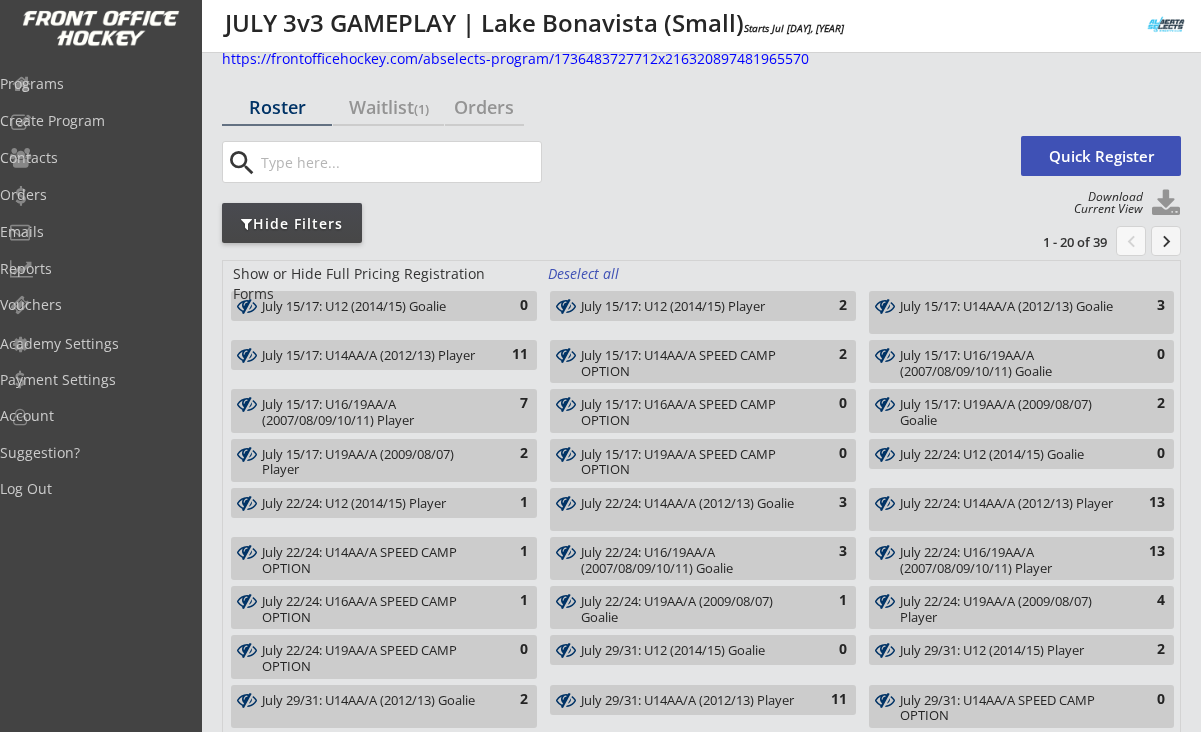 scroll, scrollTop: 0, scrollLeft: 0, axis: both 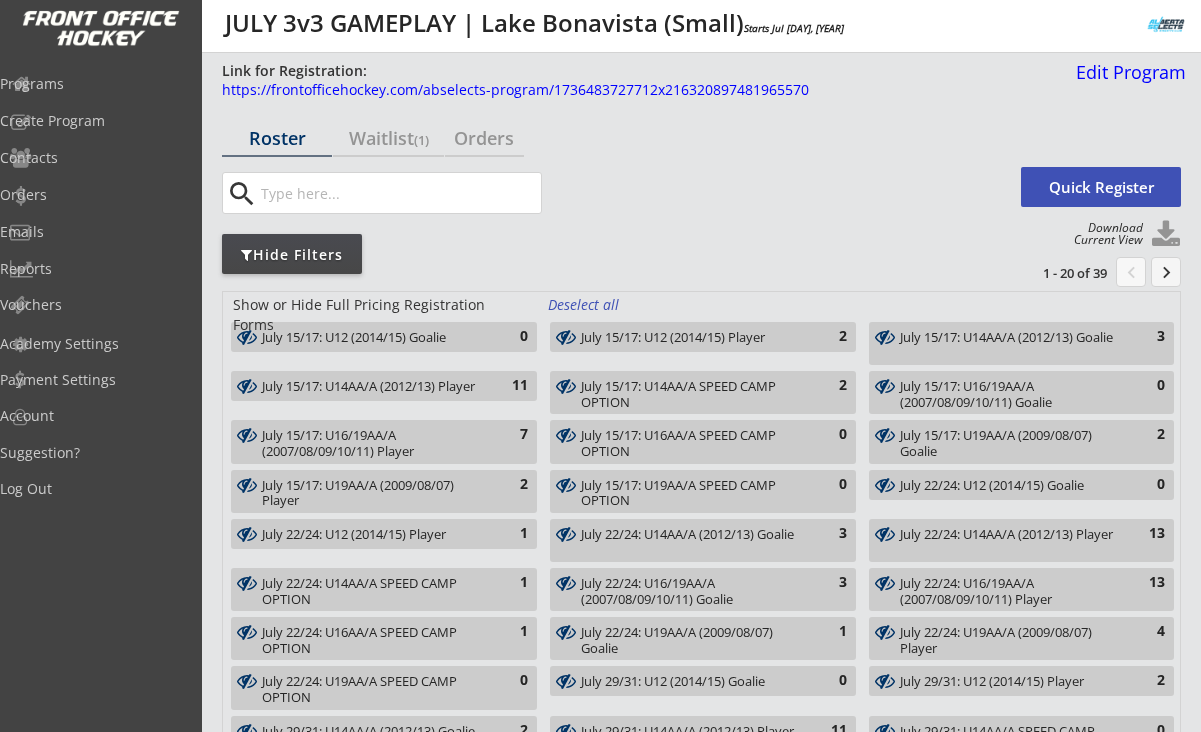 click at bounding box center (1166, 235) 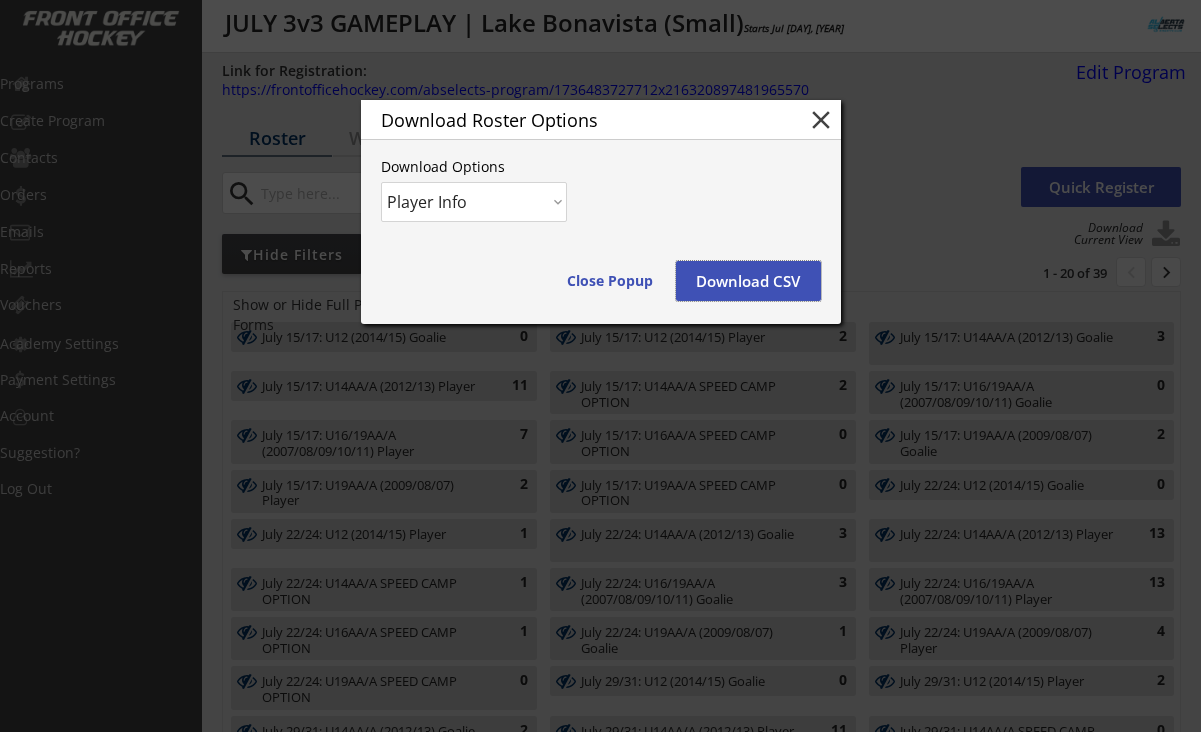 click on "Download CSV" at bounding box center (748, 281) 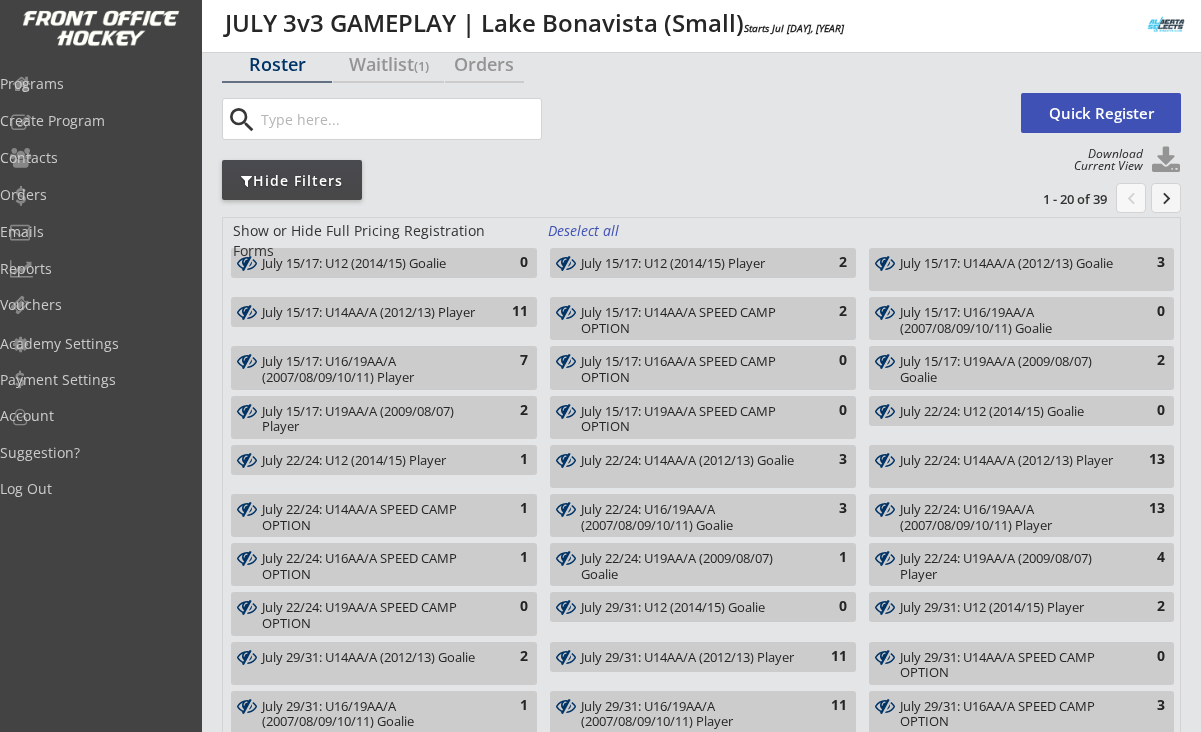 scroll, scrollTop: 0, scrollLeft: 0, axis: both 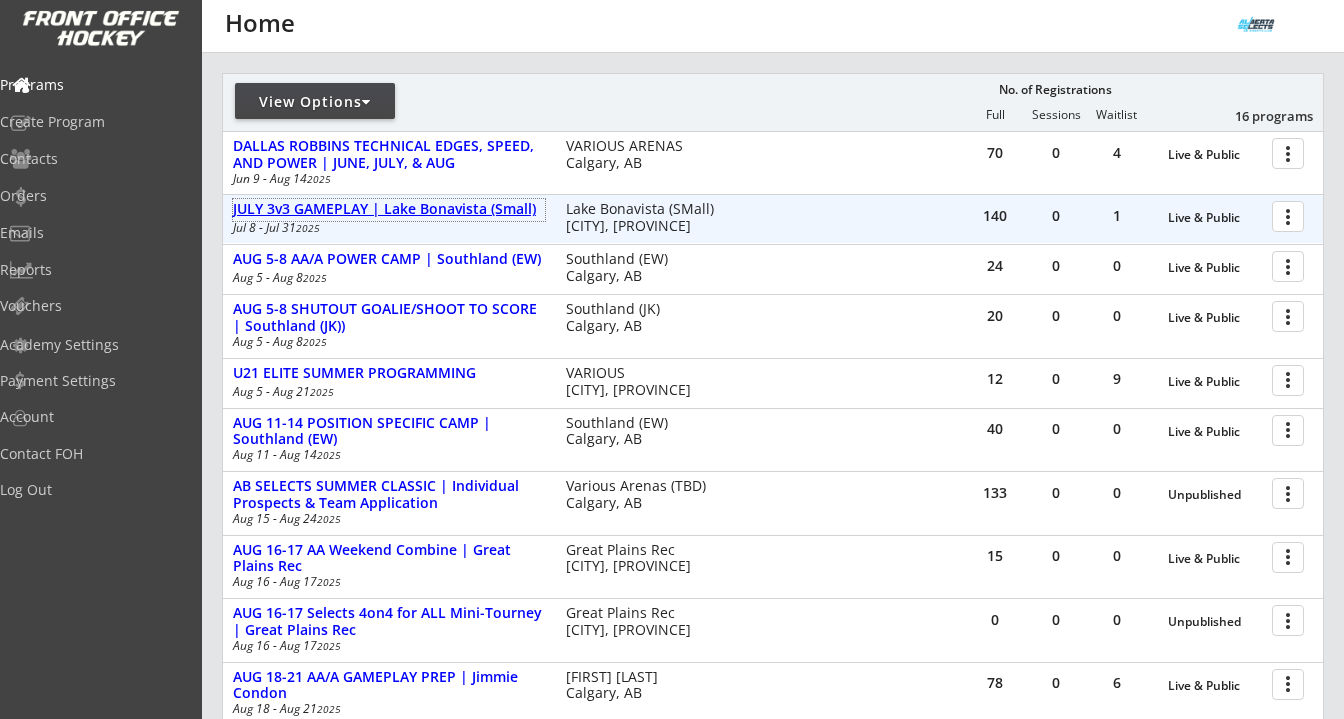 click on "JULY 3v3 GAMEPLAY | Lake Bonavista (Small)" at bounding box center [389, 209] 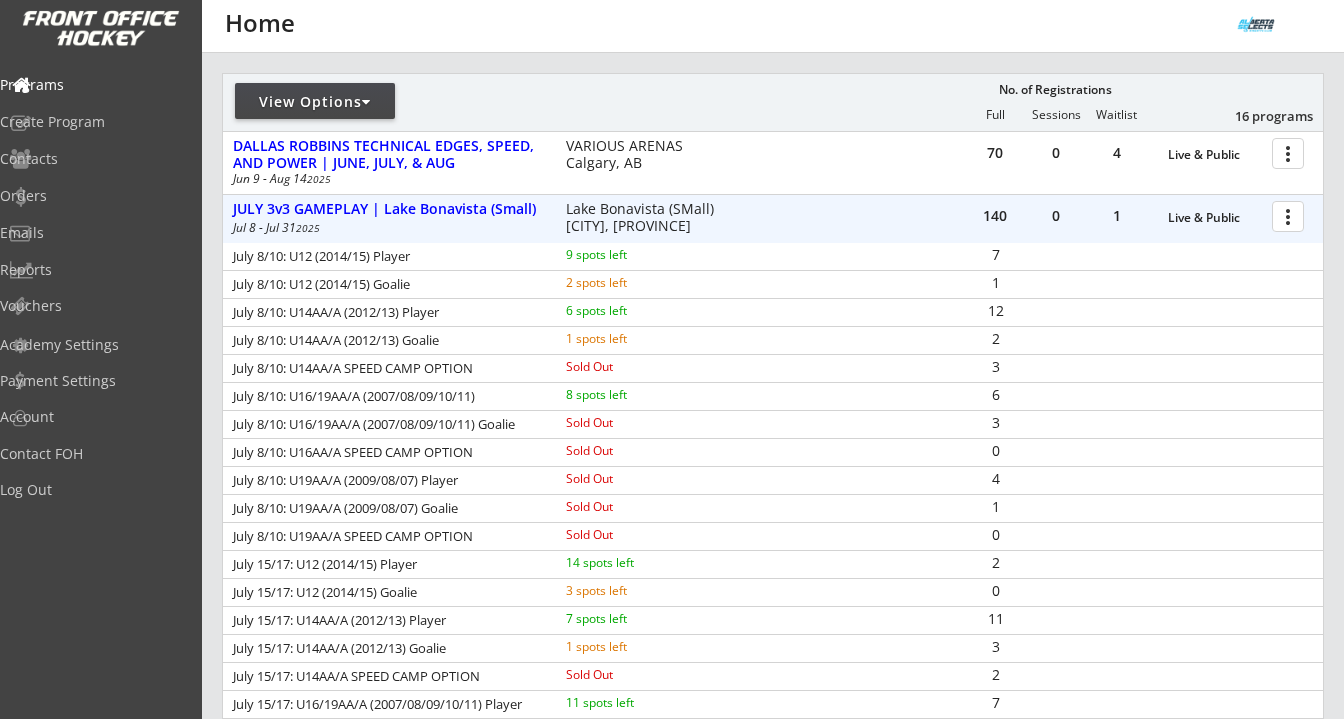 click at bounding box center [1291, 215] 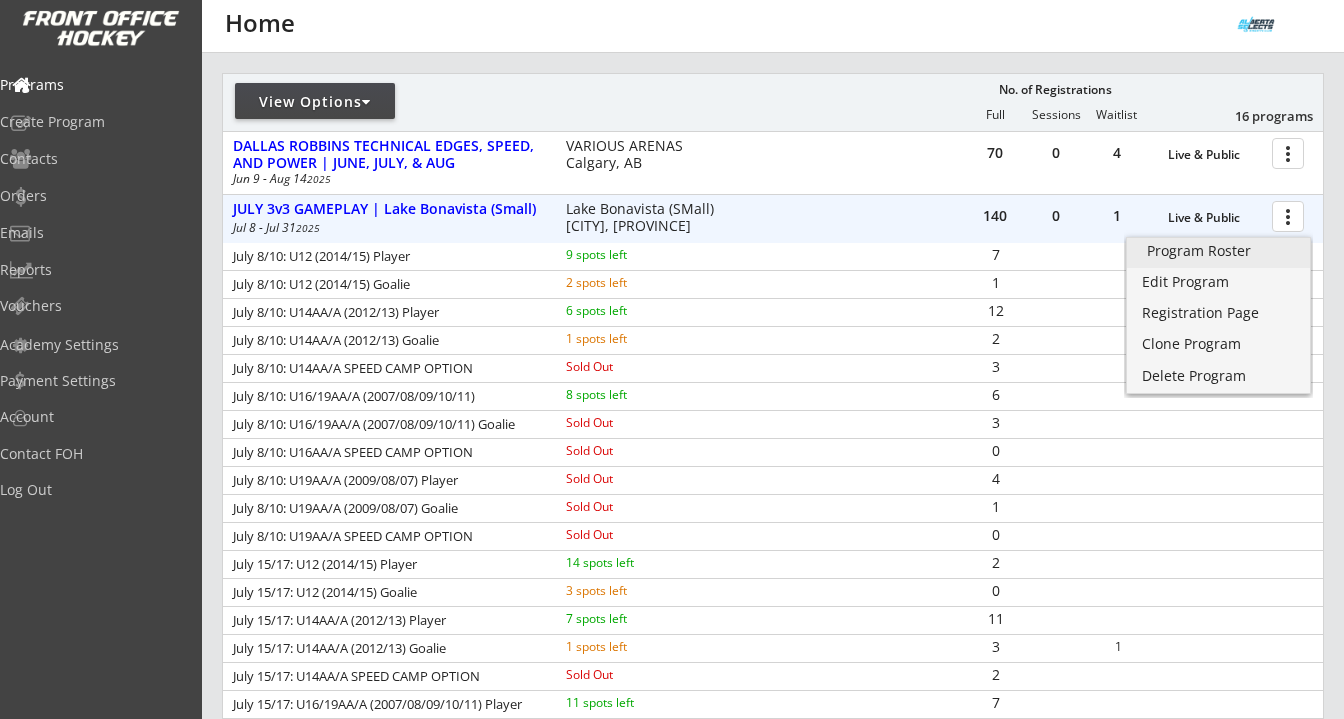 click on "Program Roster" at bounding box center [1218, 251] 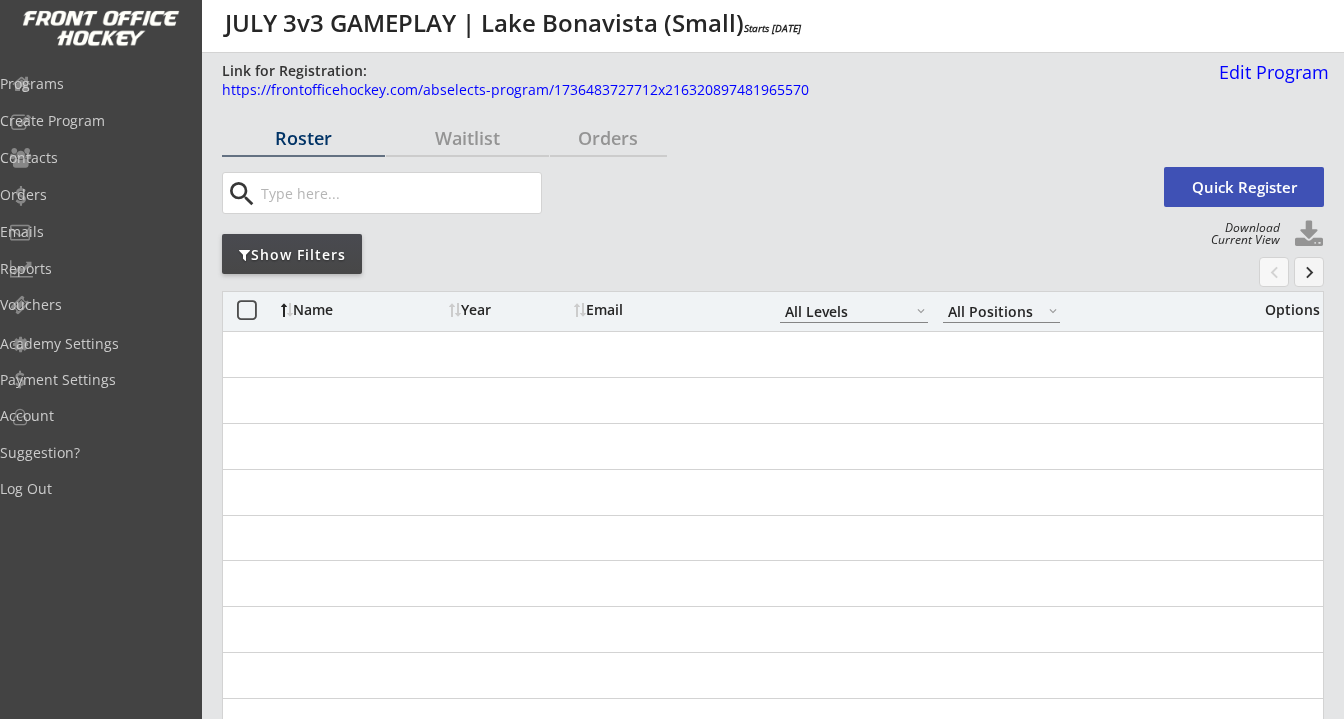 scroll, scrollTop: 0, scrollLeft: 0, axis: both 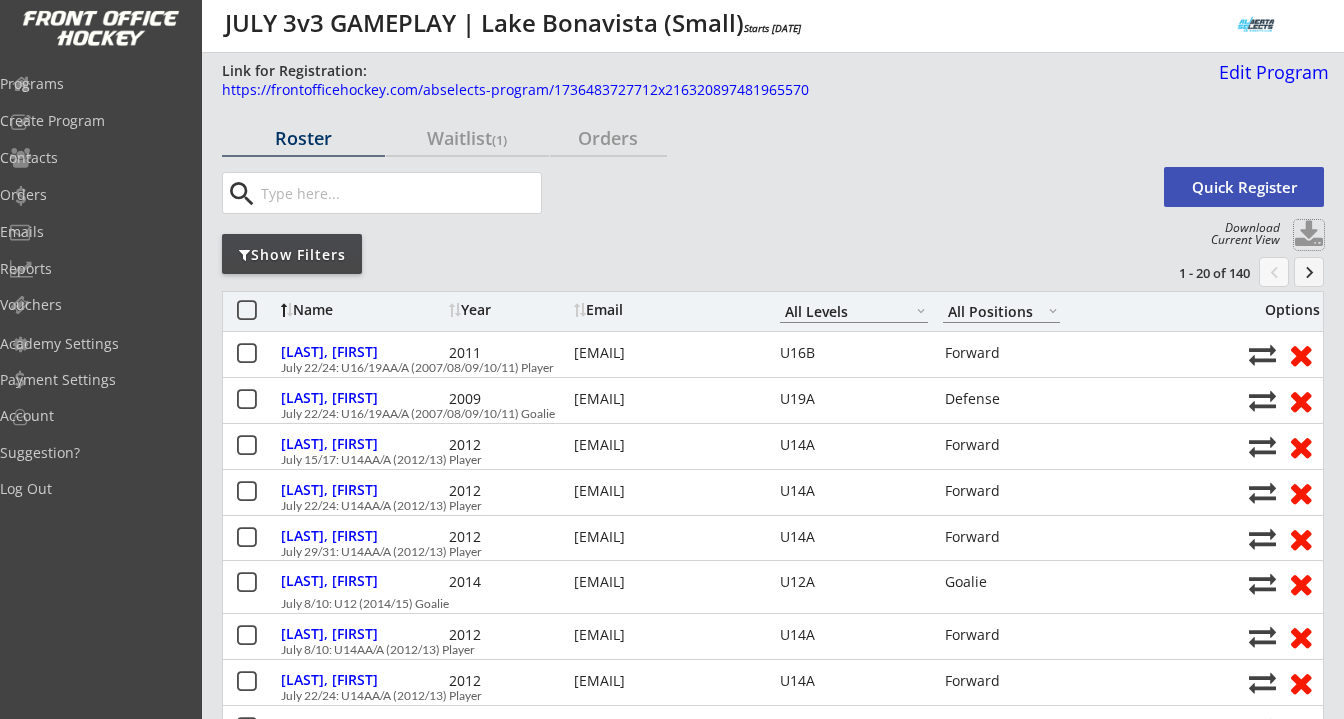 click at bounding box center [1309, 235] 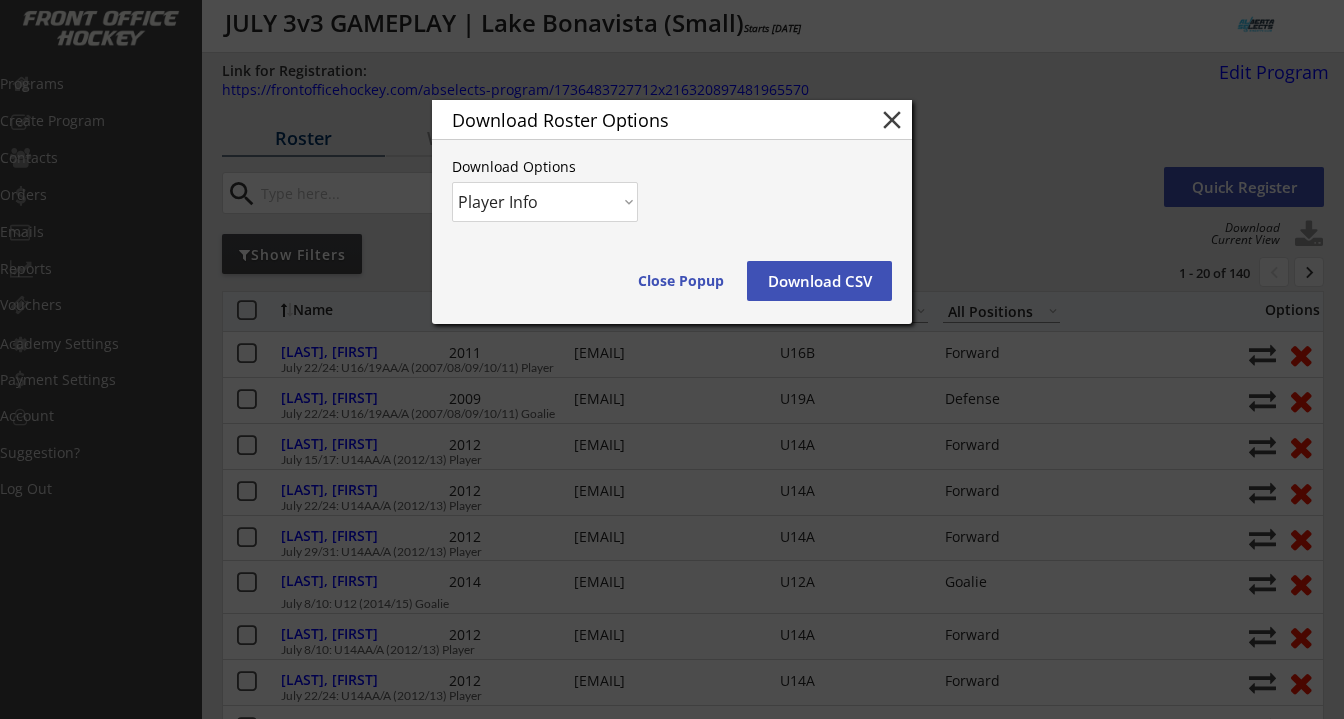 click on "Download CSV" at bounding box center (681, 281) 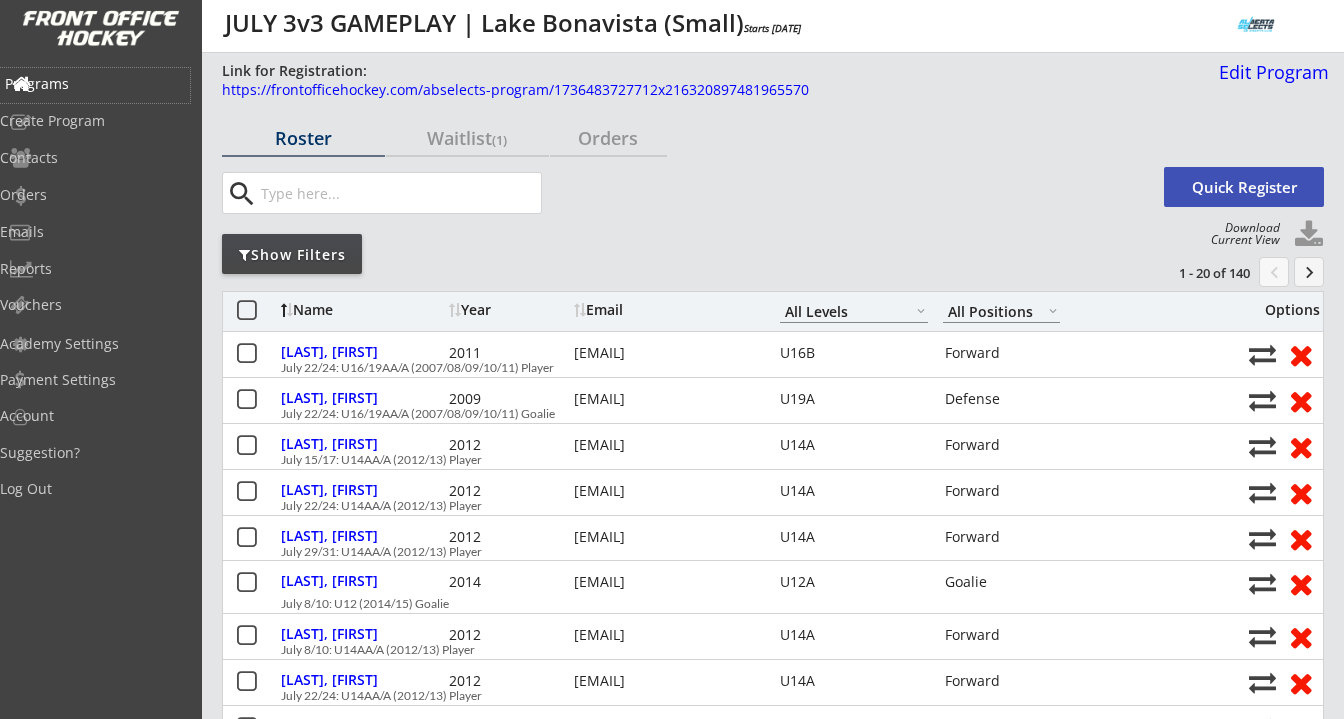 click on "Programs" at bounding box center [95, 84] 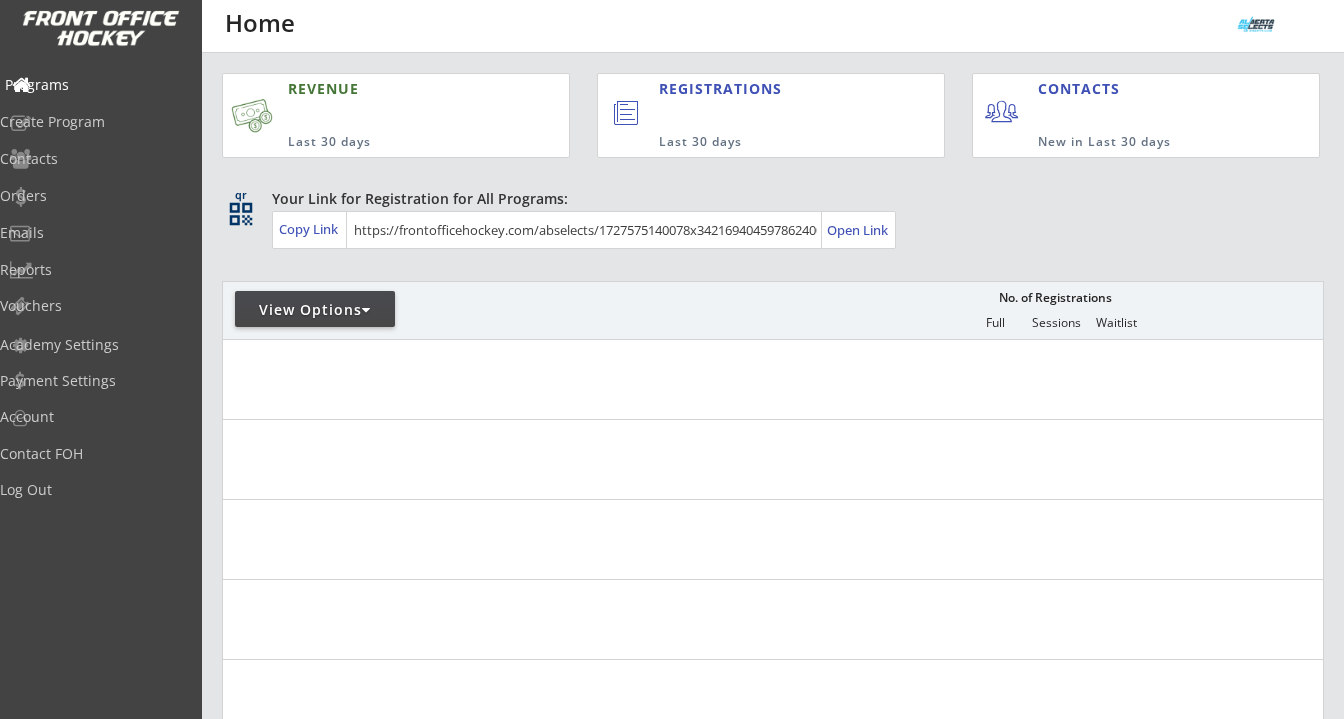 scroll, scrollTop: 0, scrollLeft: 0, axis: both 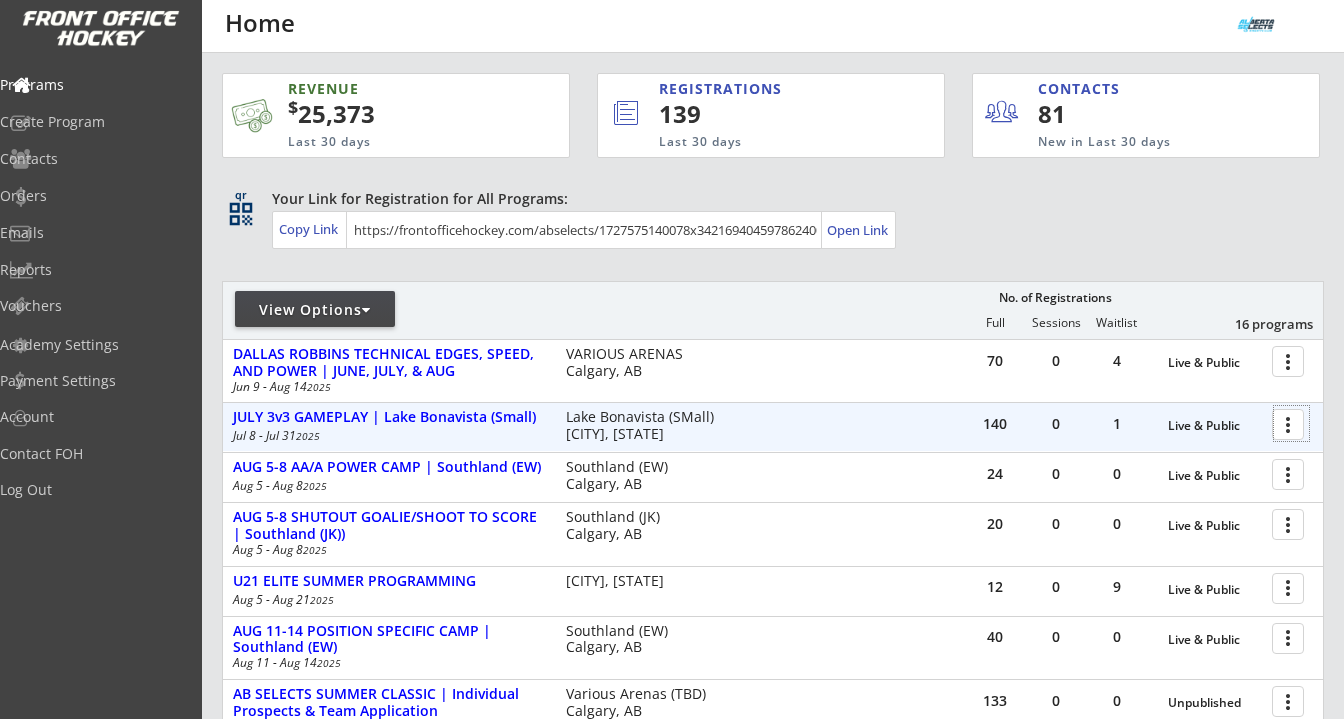 click at bounding box center (1291, 423) 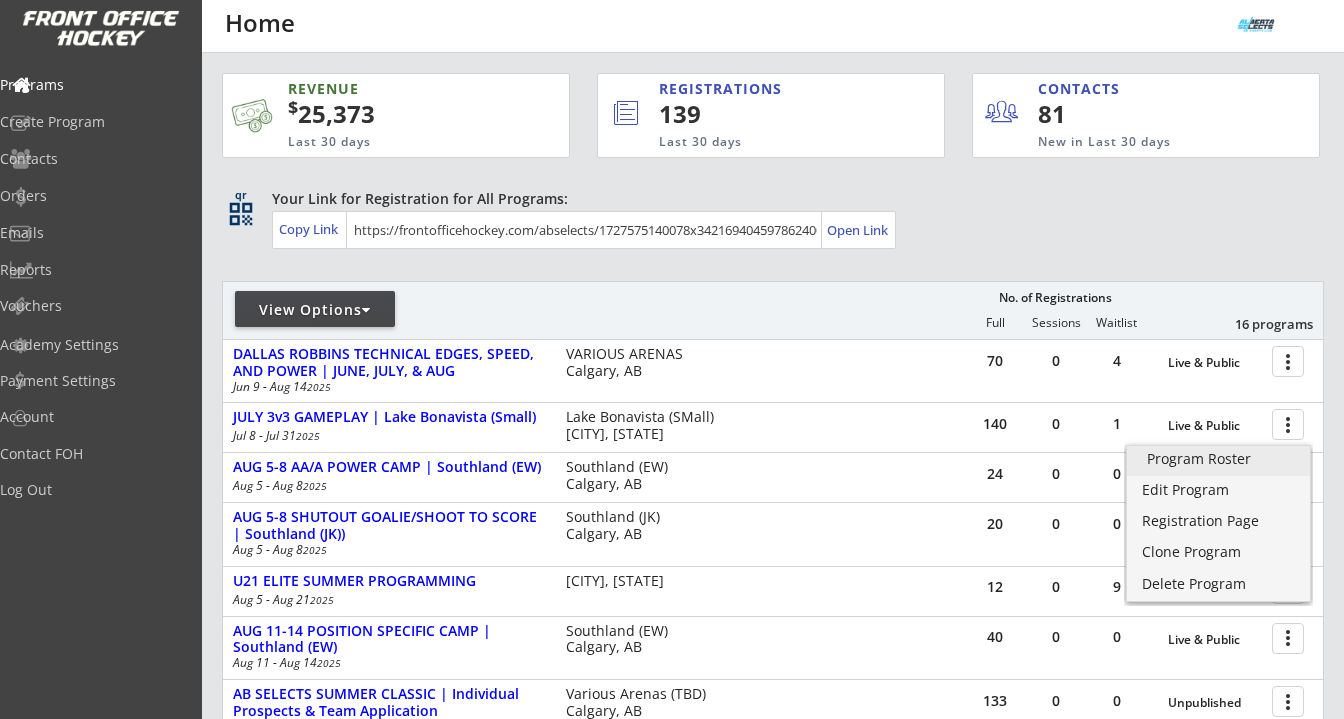 click on "Program Roster" at bounding box center [1218, 459] 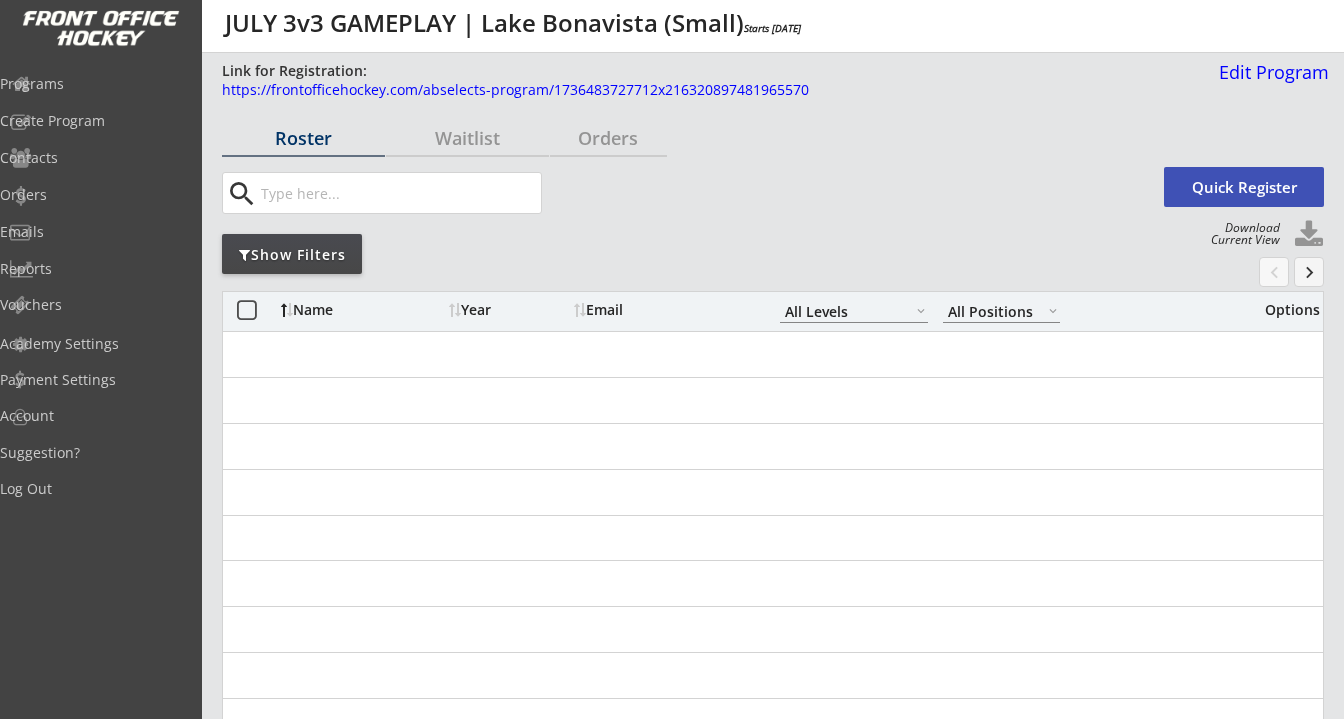 scroll, scrollTop: 0, scrollLeft: 0, axis: both 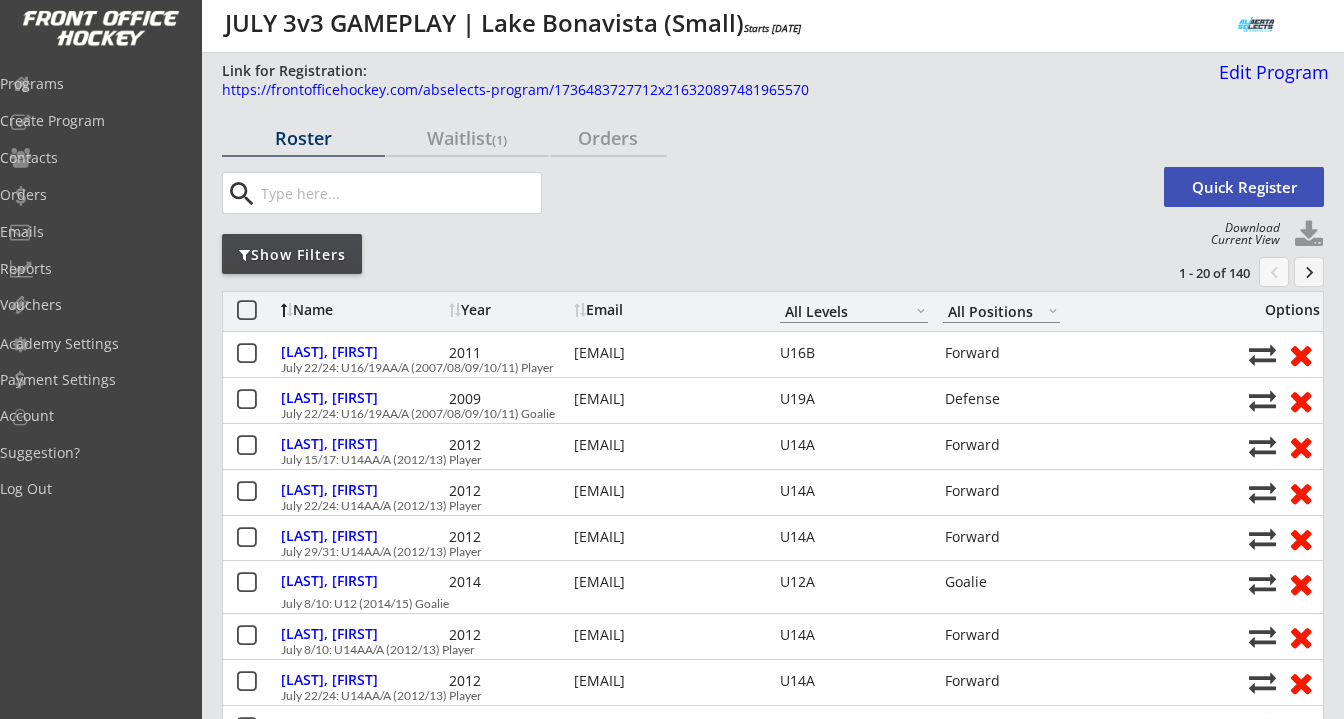 click on "Show Filters" at bounding box center [303, 138] 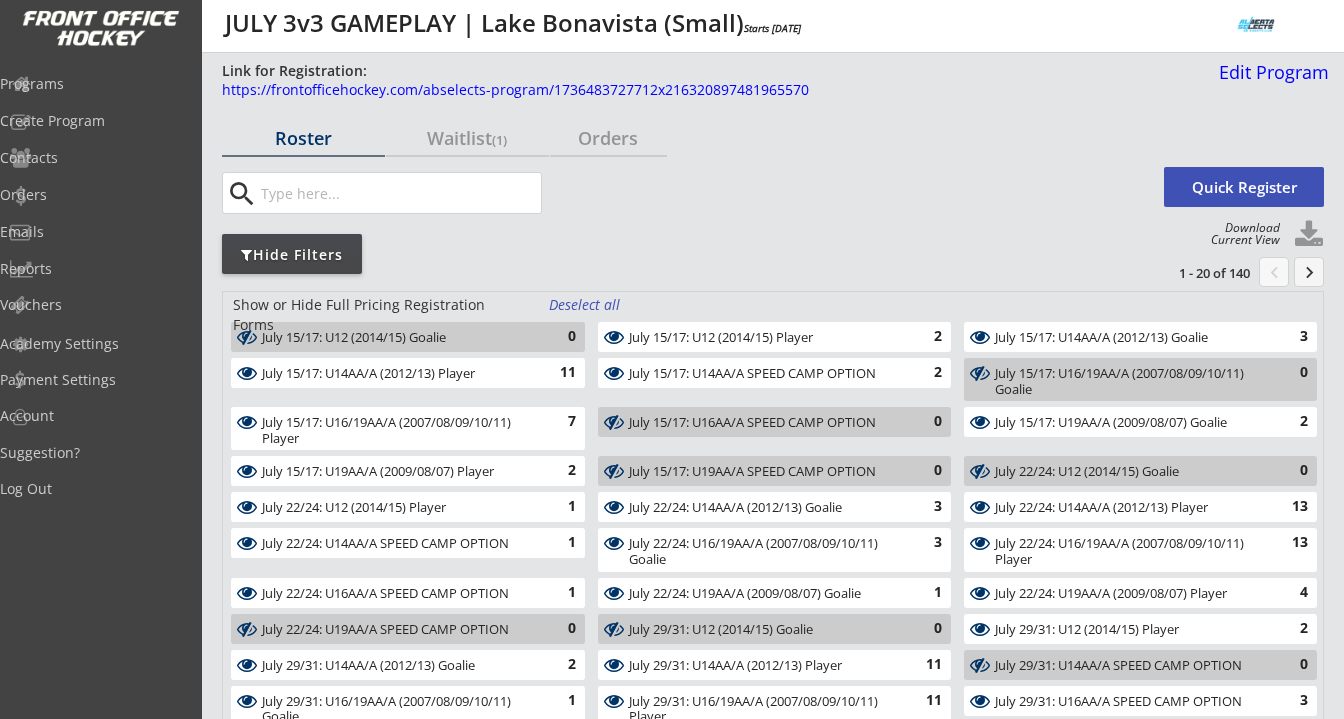 click on "Deselect all" at bounding box center (586, 305) 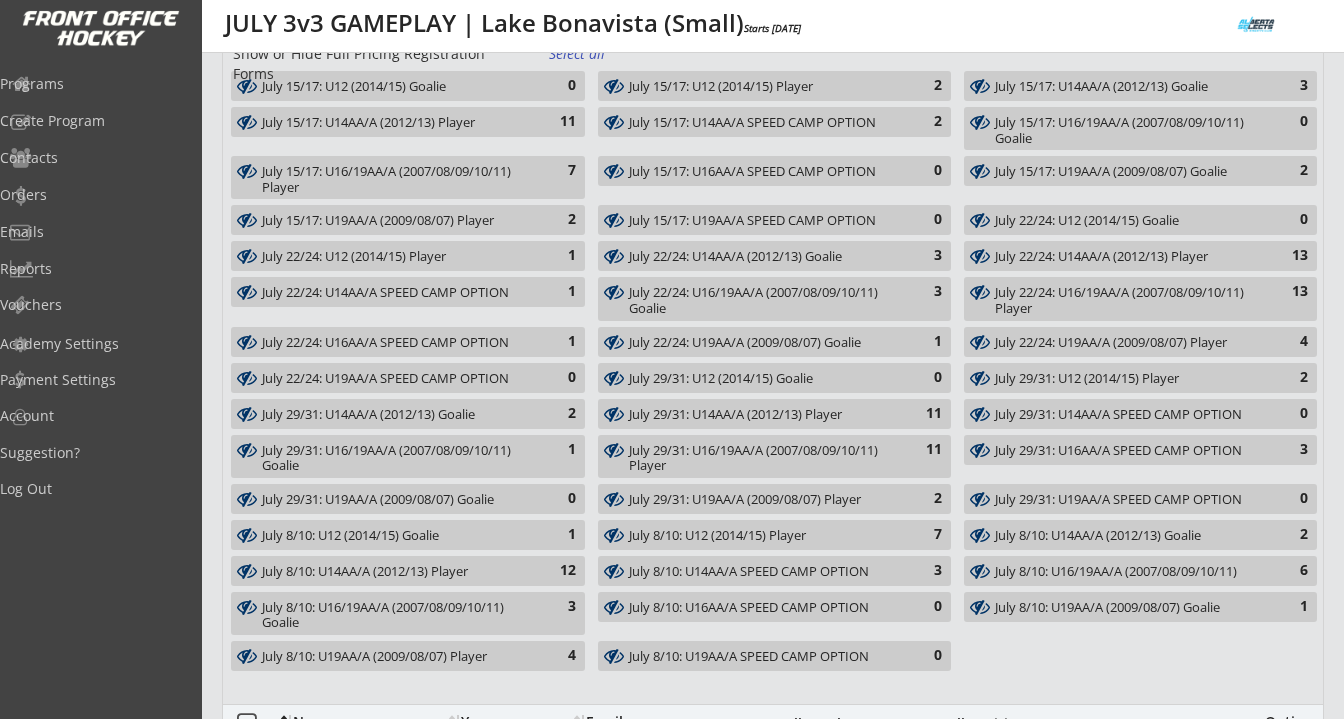 scroll, scrollTop: 344, scrollLeft: 0, axis: vertical 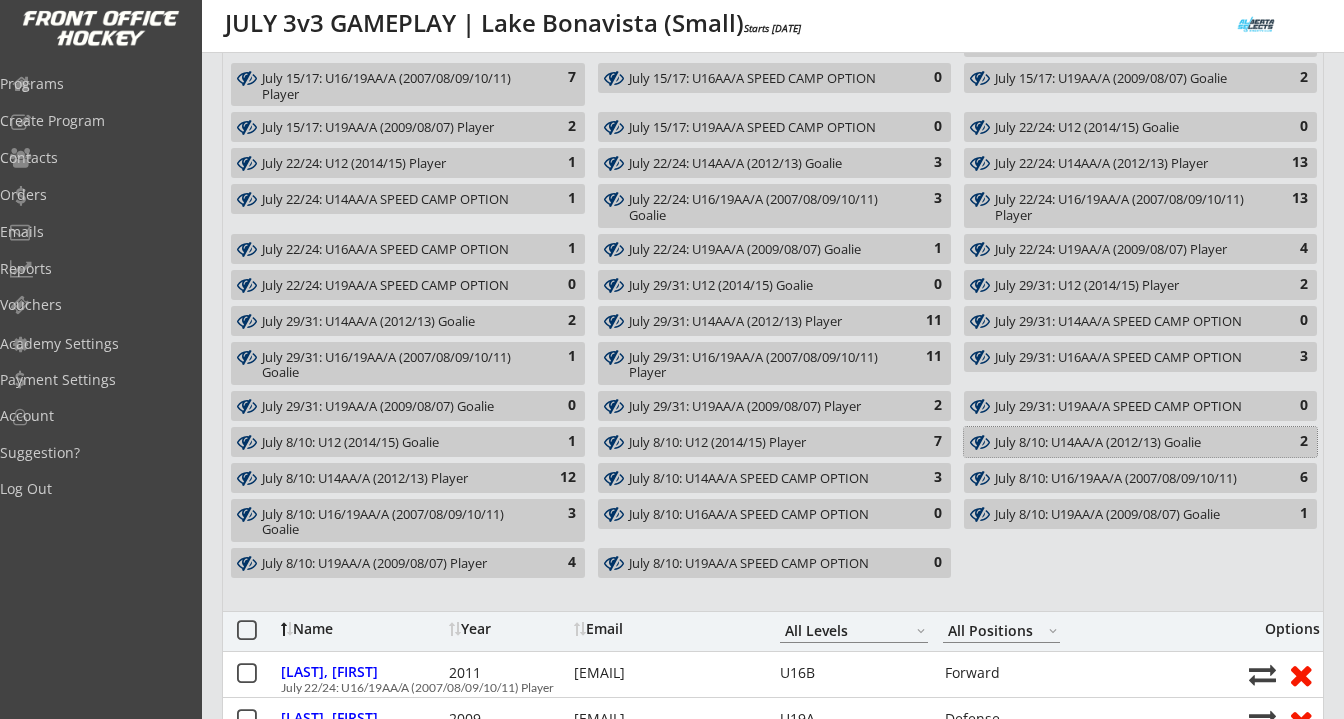 click on "July 8/10: U14AA/A (2012/13) Goalie" at bounding box center (1129, 443) 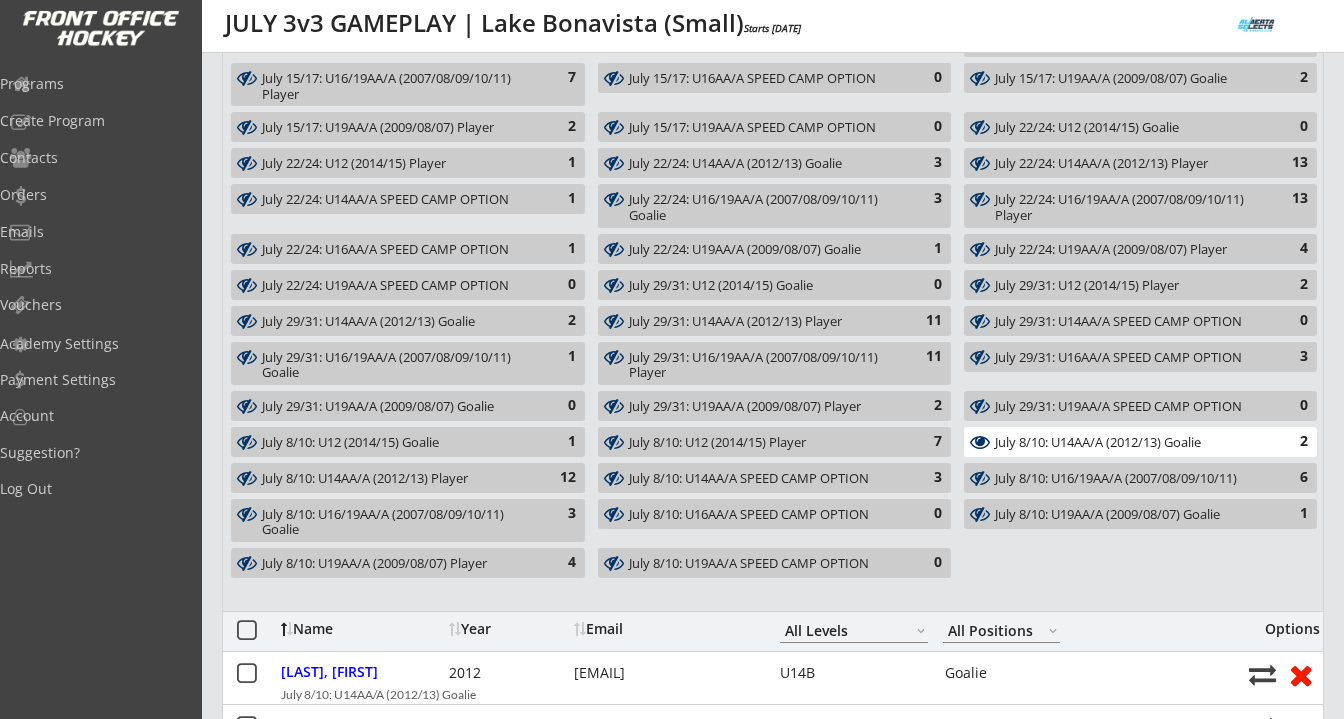 click on "July 8/10: U16/19AA/A (2007/08/09/10/11)" at bounding box center [1129, 479] 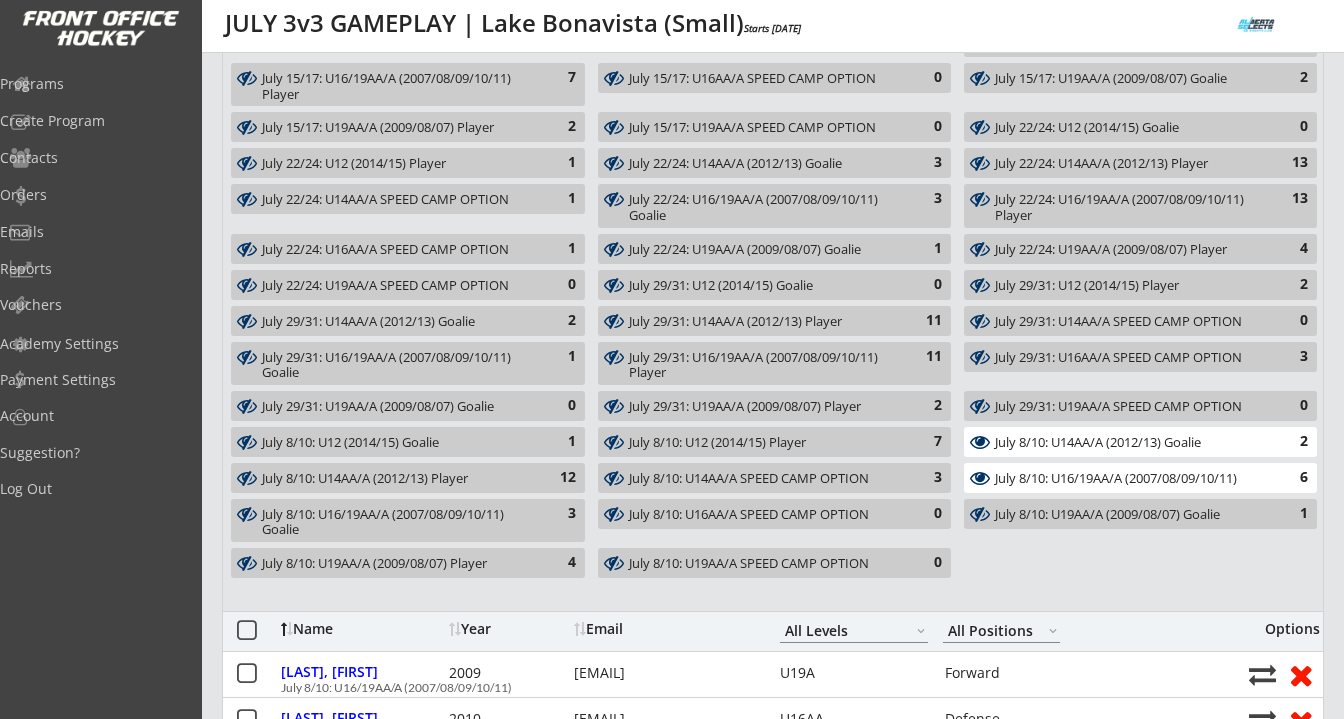 click on "July 8/10: U19AA/A (2009/08/07) Goalie" at bounding box center [1129, 515] 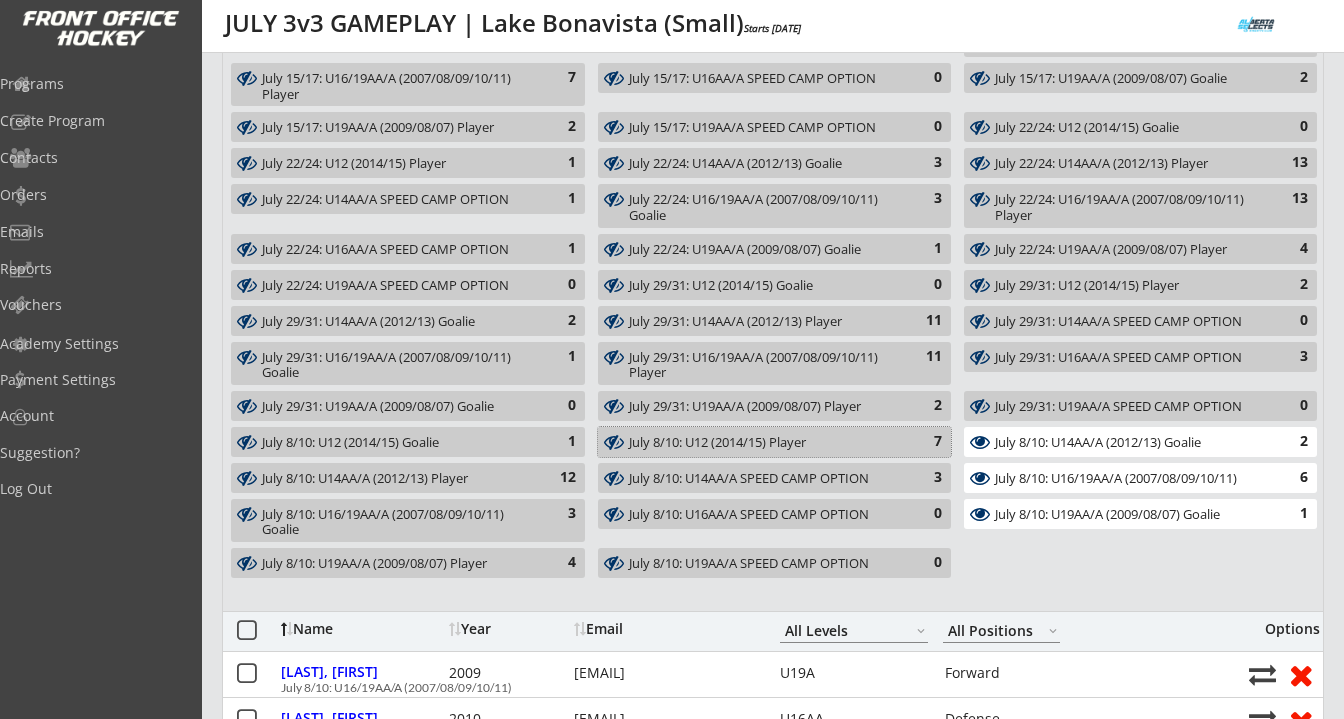 click on "July 8/10: U12 (2014/15) Player" at bounding box center (763, 443) 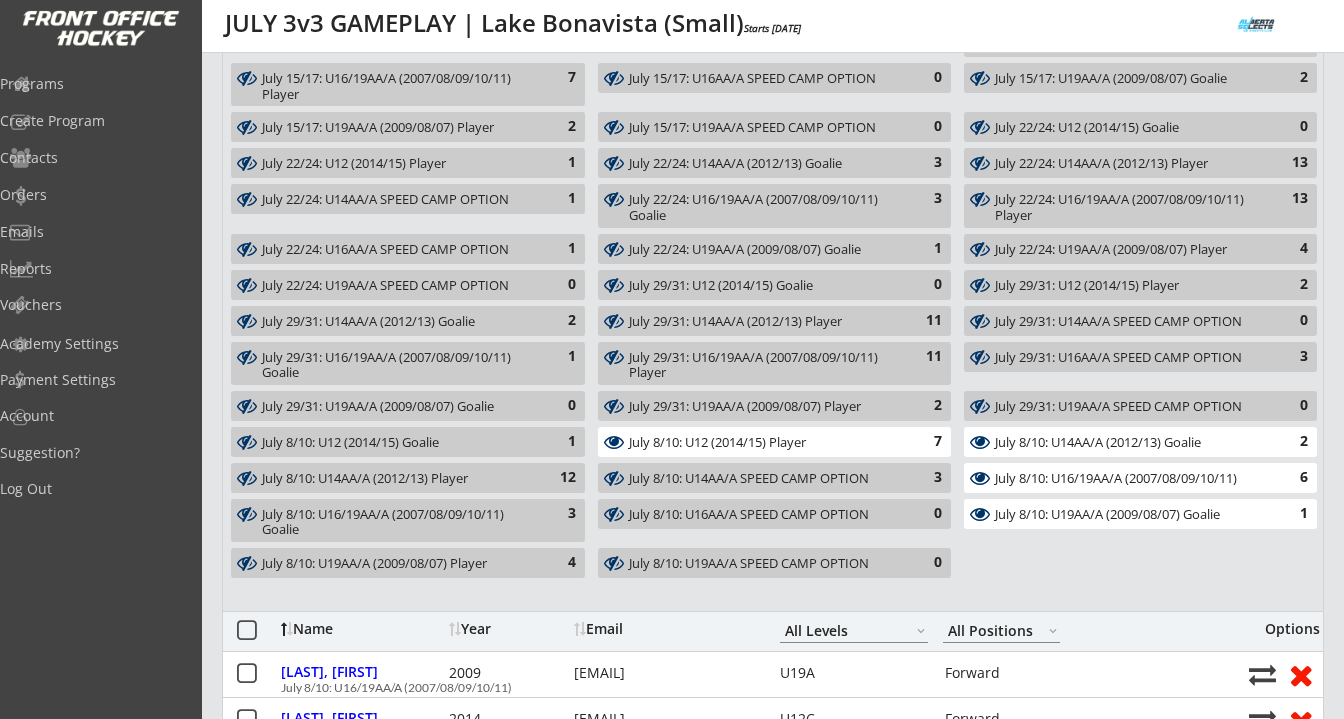 click on "July 8/10: U14AA/A SPEED CAMP OPTION" at bounding box center (763, 479) 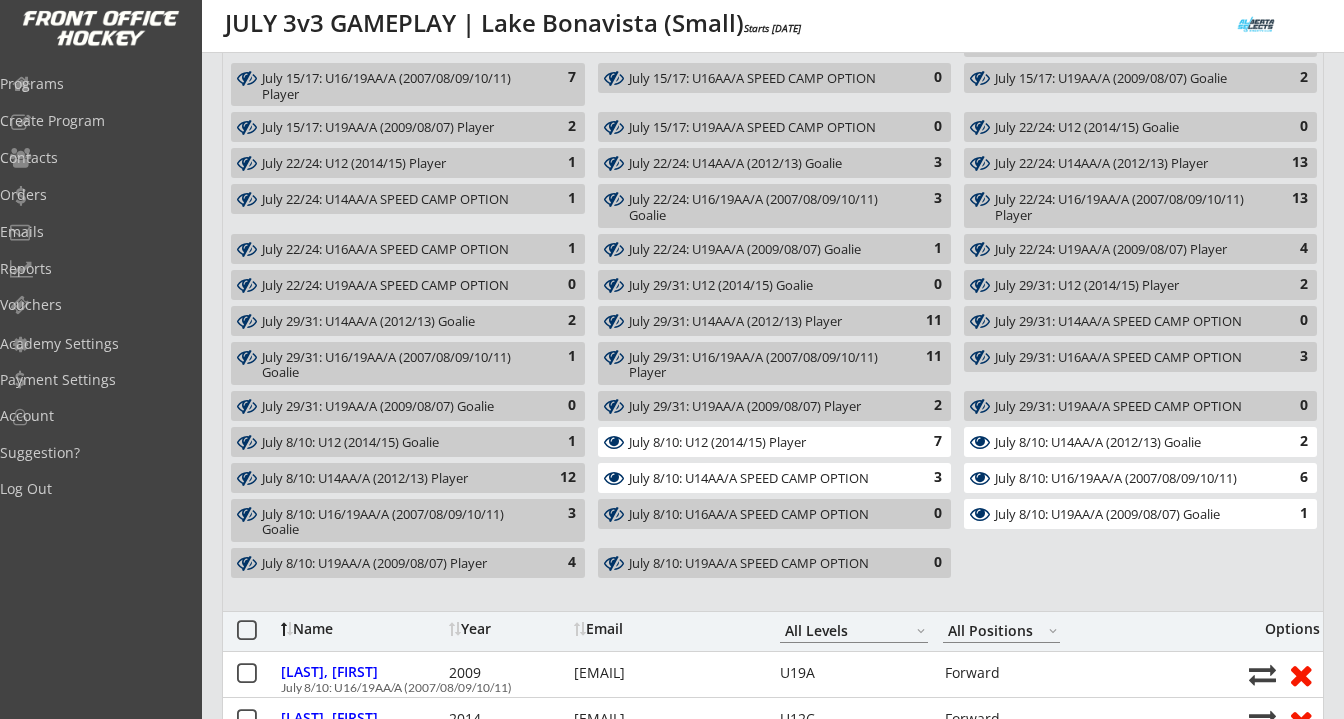 click on "July 8/10: U16AA/A SPEED CAMP OPTION" at bounding box center [763, 515] 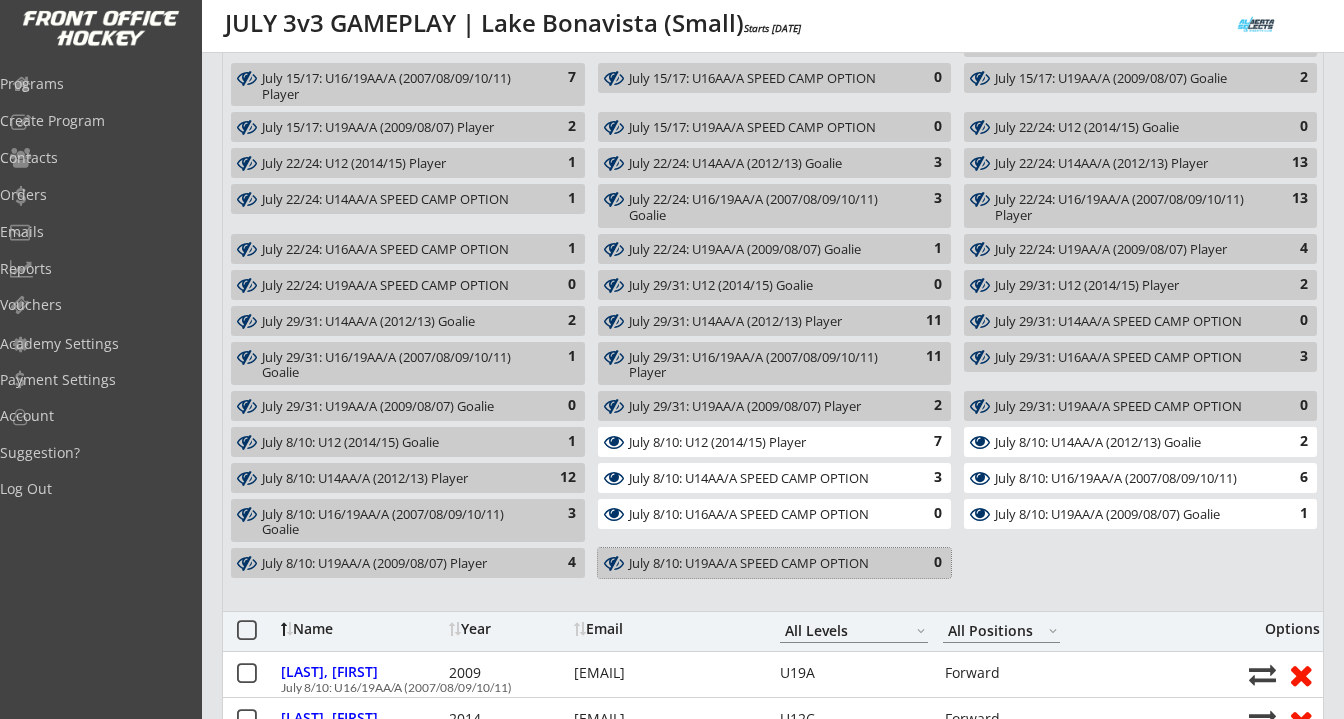 click on "July 8/10: U19AA/A SPEED CAMP OPTION" at bounding box center [763, 564] 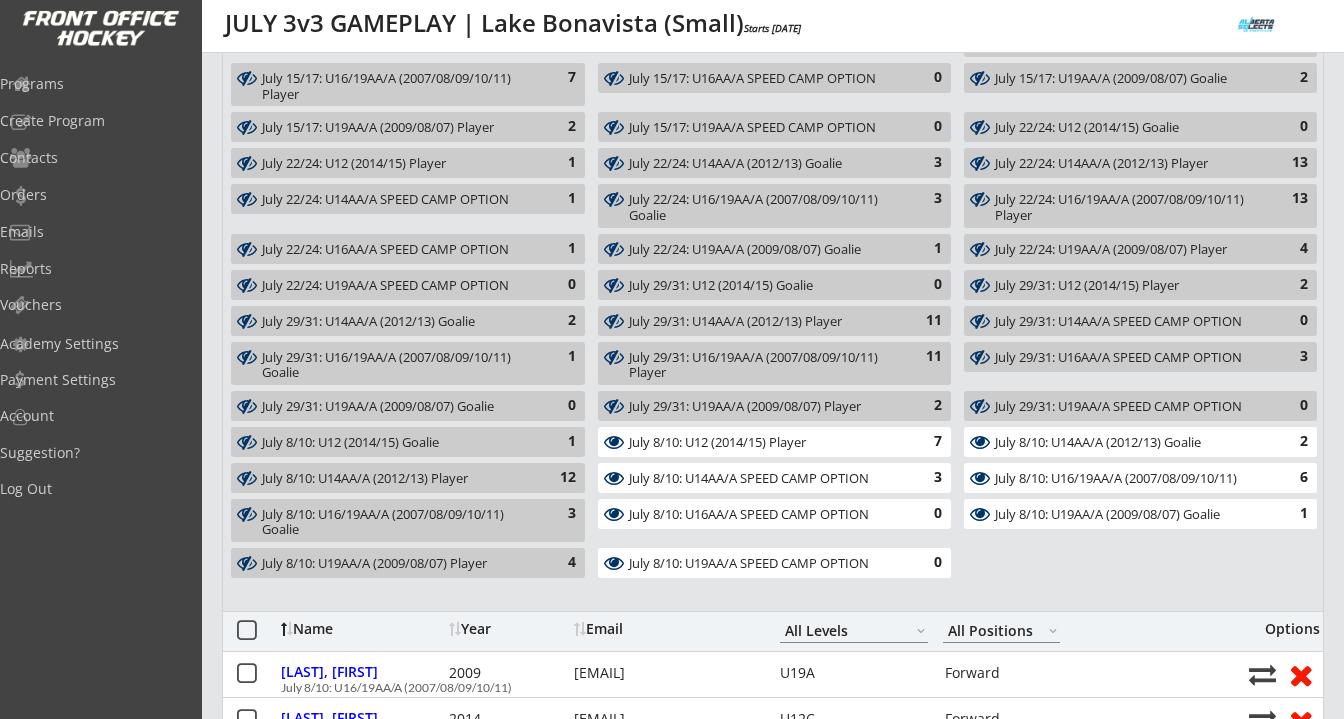click on "July 8/10: U19AA/A (2009/08/07) Player 4" at bounding box center (408, 563) 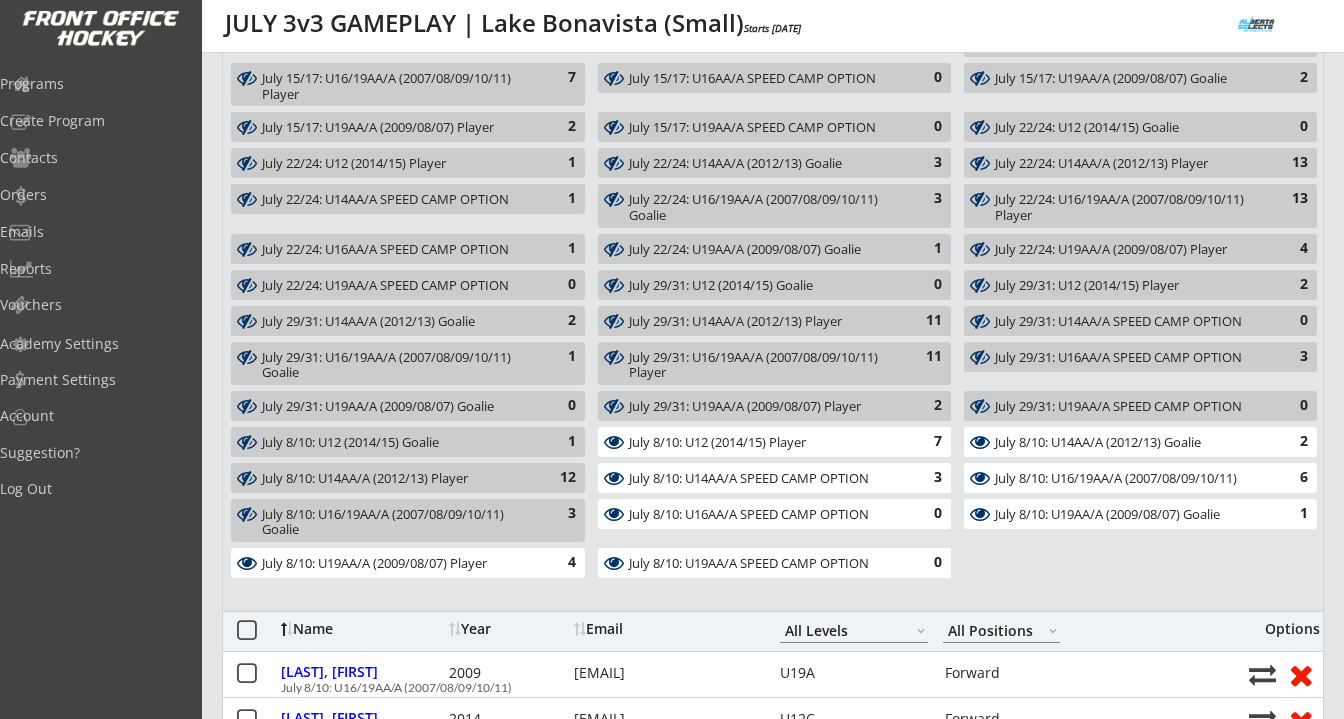 click on "3" at bounding box center (396, 522) 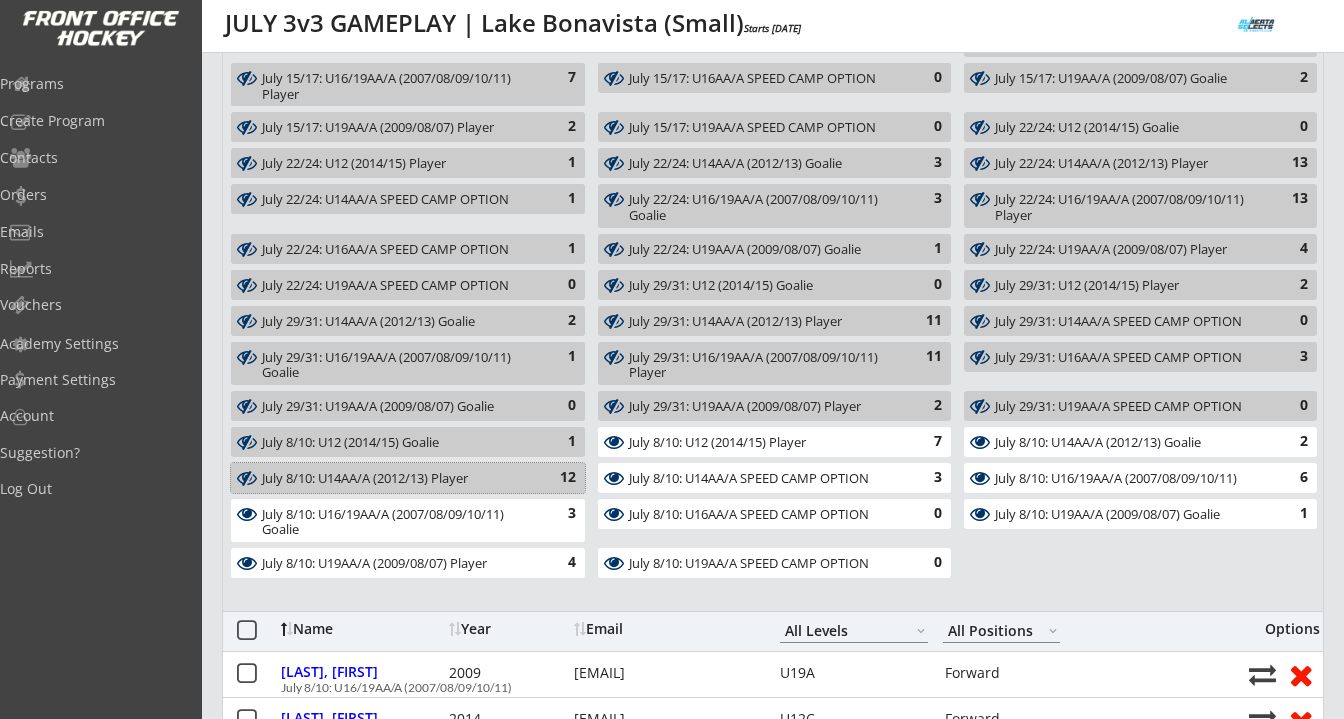 click on "July 8/10: U14AA/A (2012/13) Player  12" at bounding box center [408, 478] 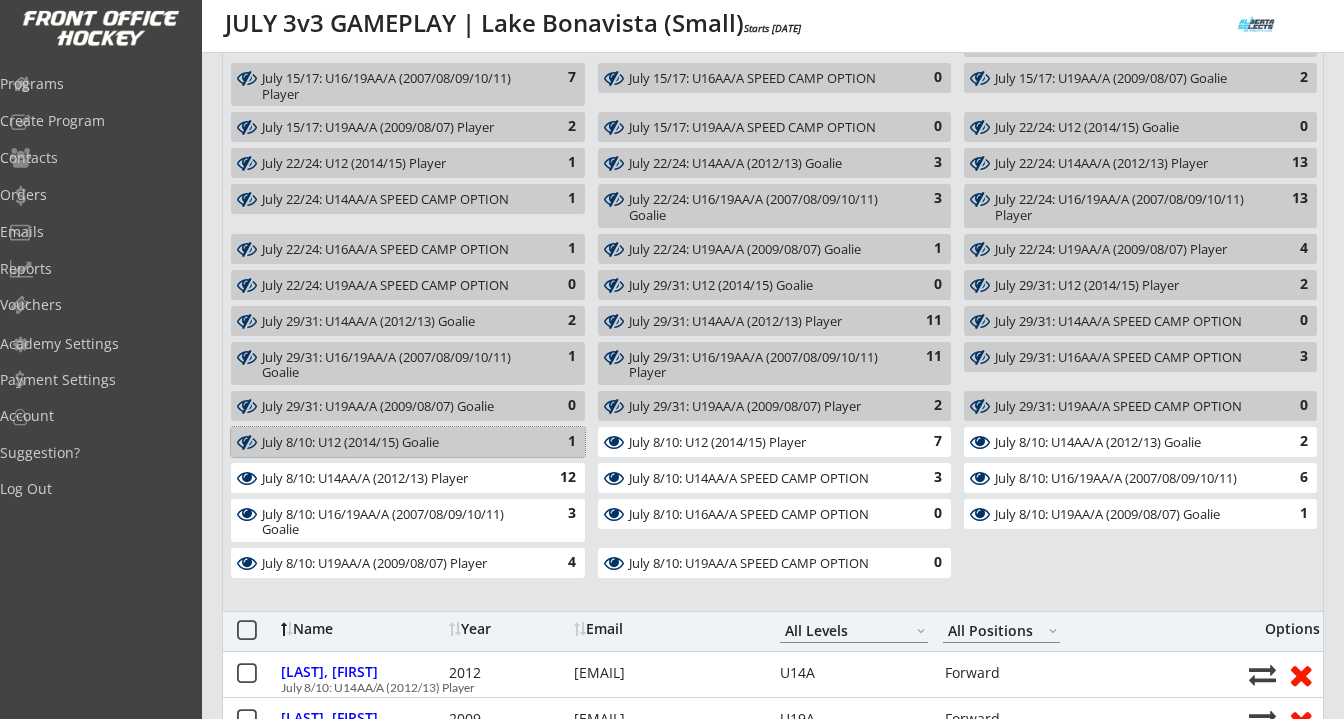 click on "1" at bounding box center [396, 443] 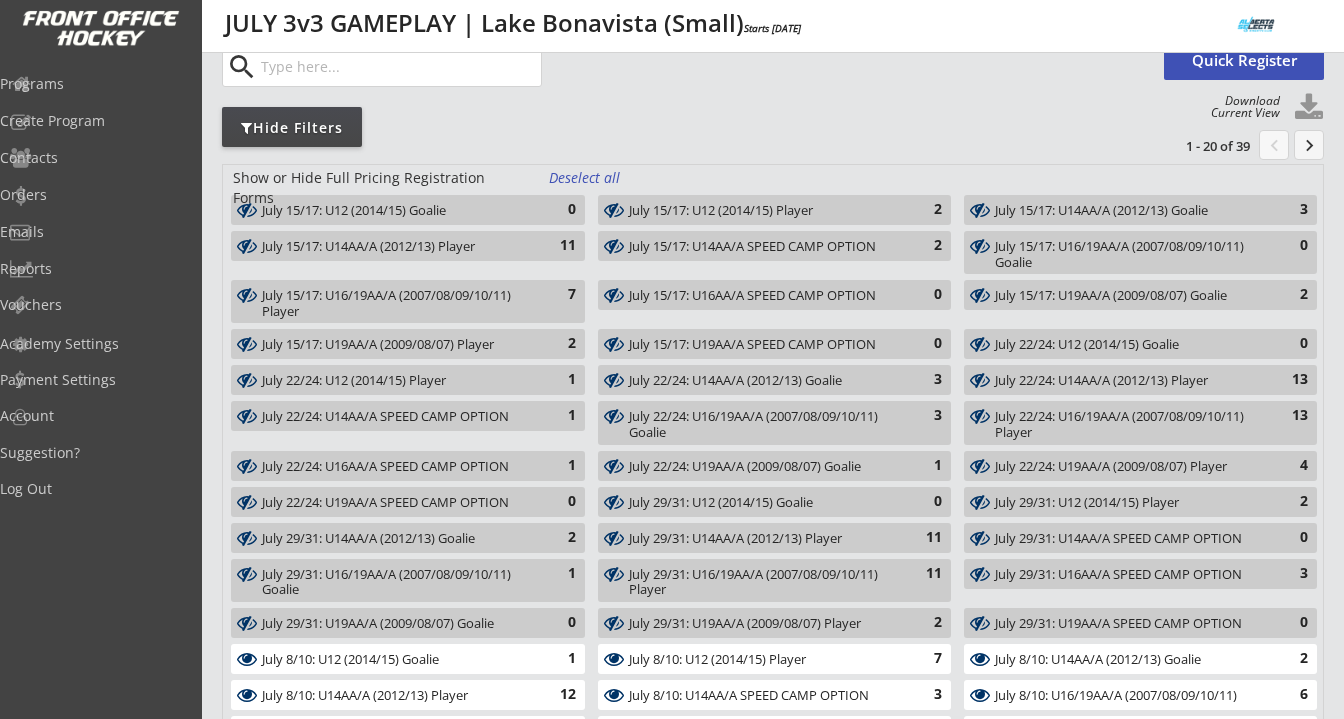 scroll, scrollTop: 124, scrollLeft: 0, axis: vertical 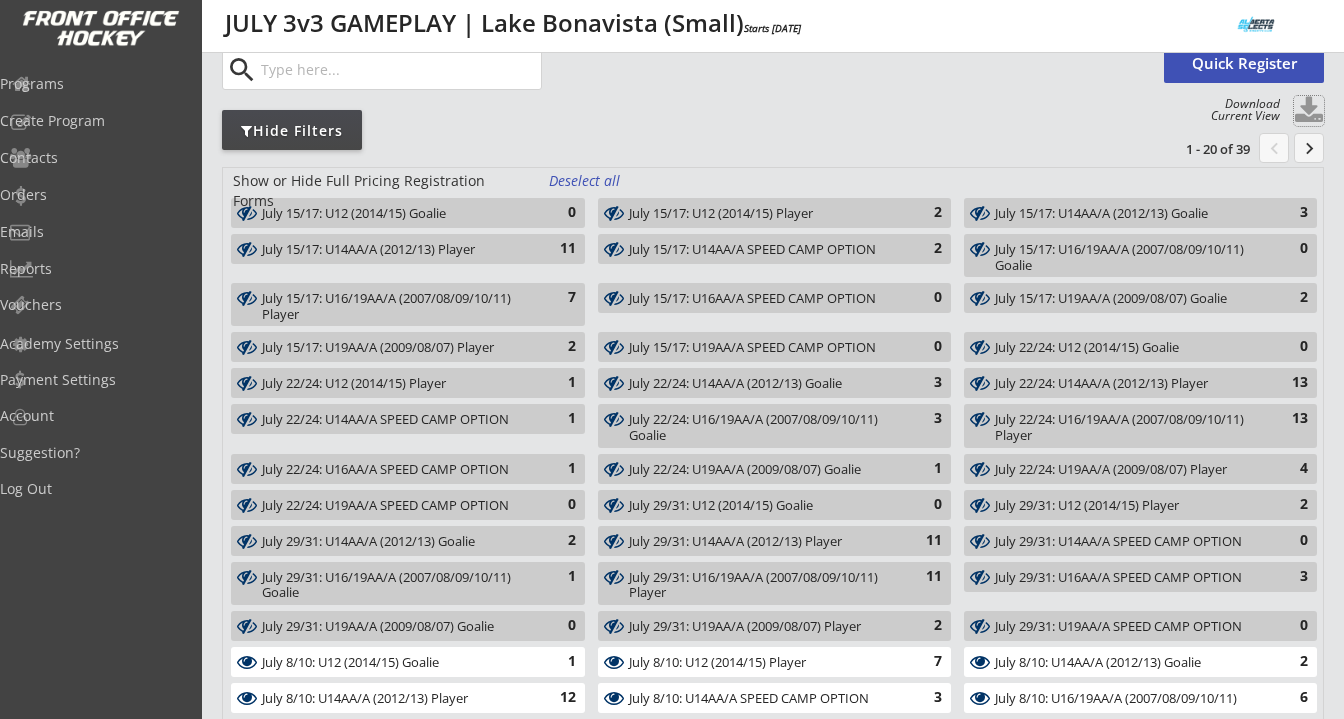 click at bounding box center (1309, 111) 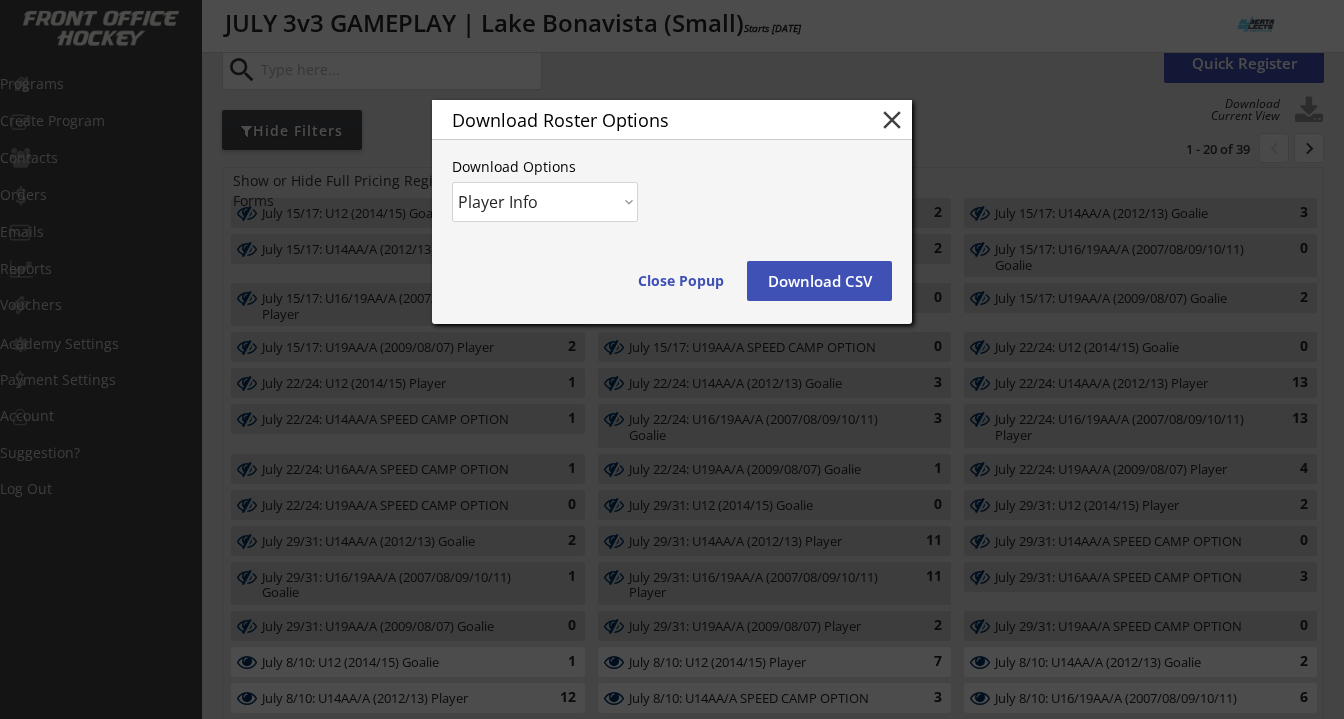 click on "Download CSV" at bounding box center (681, 281) 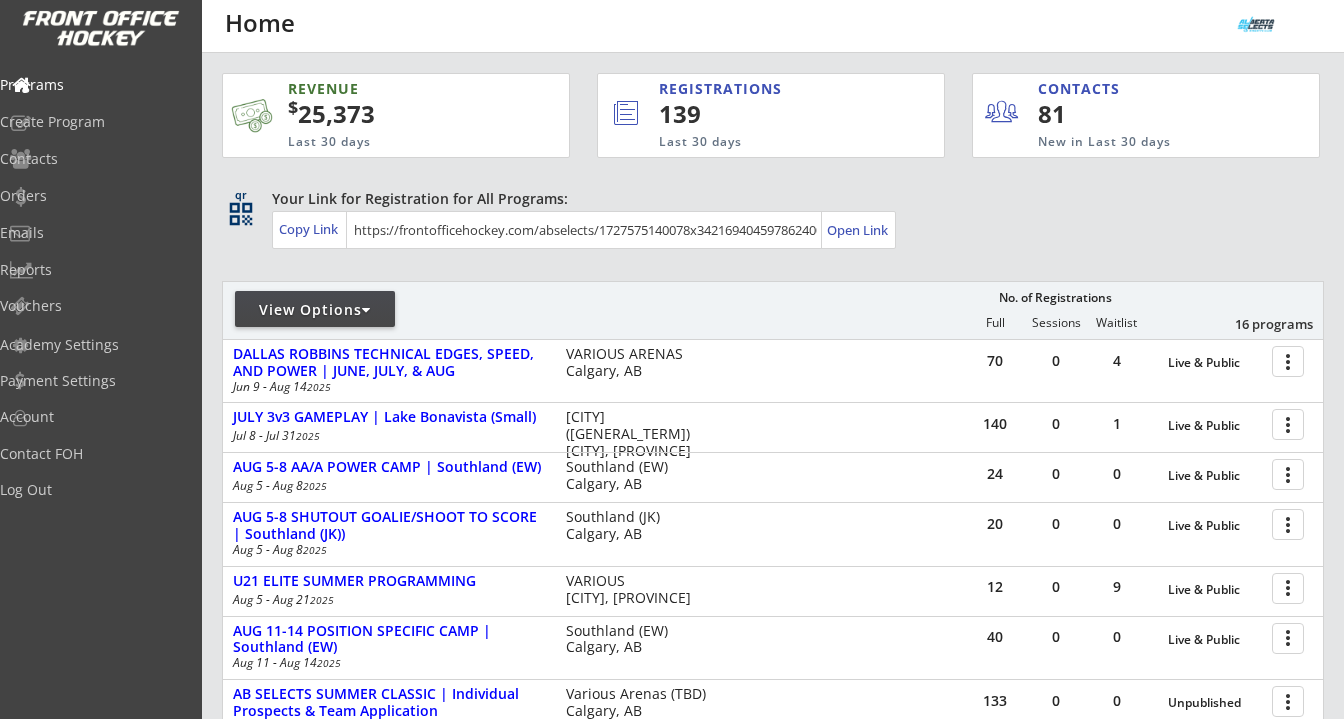 scroll, scrollTop: 87, scrollLeft: 0, axis: vertical 